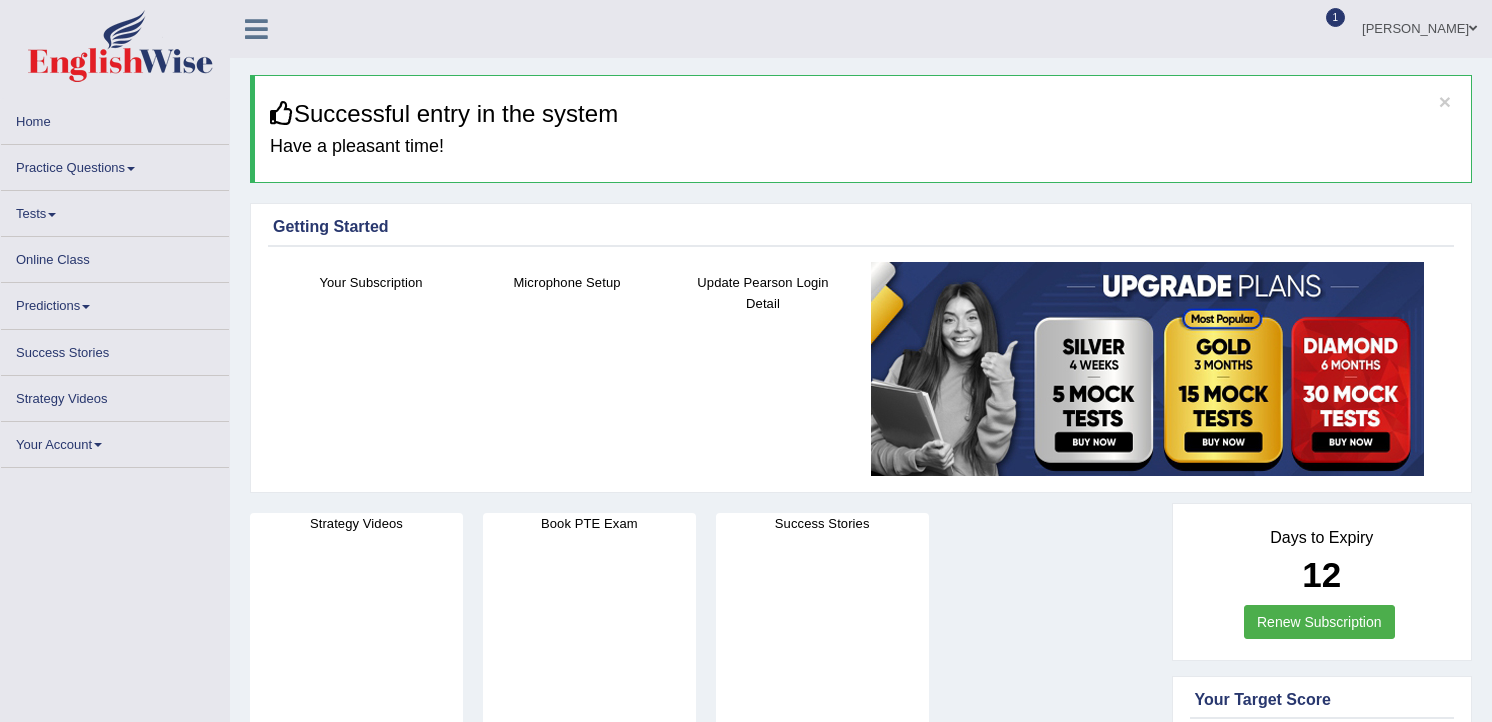 scroll, scrollTop: 214, scrollLeft: 0, axis: vertical 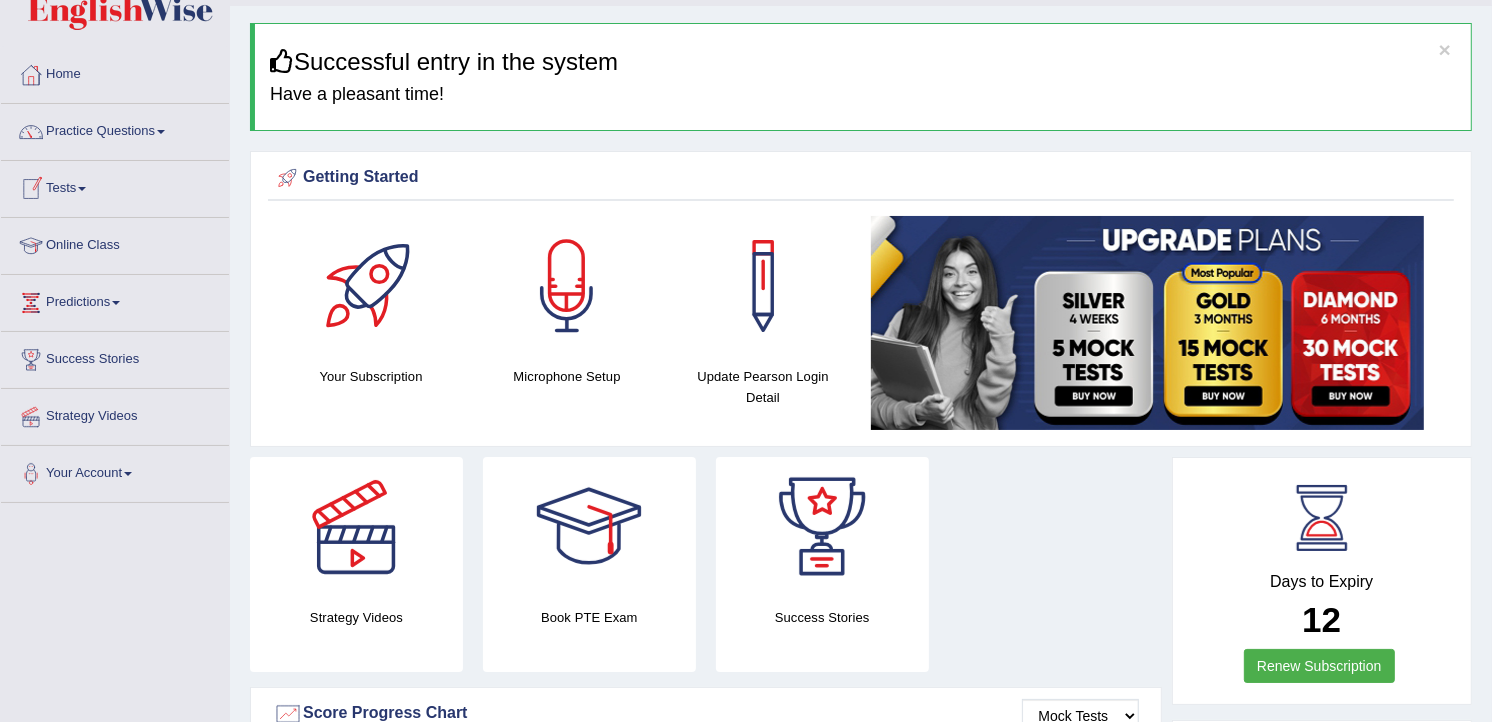 click on "Tests" at bounding box center (115, 186) 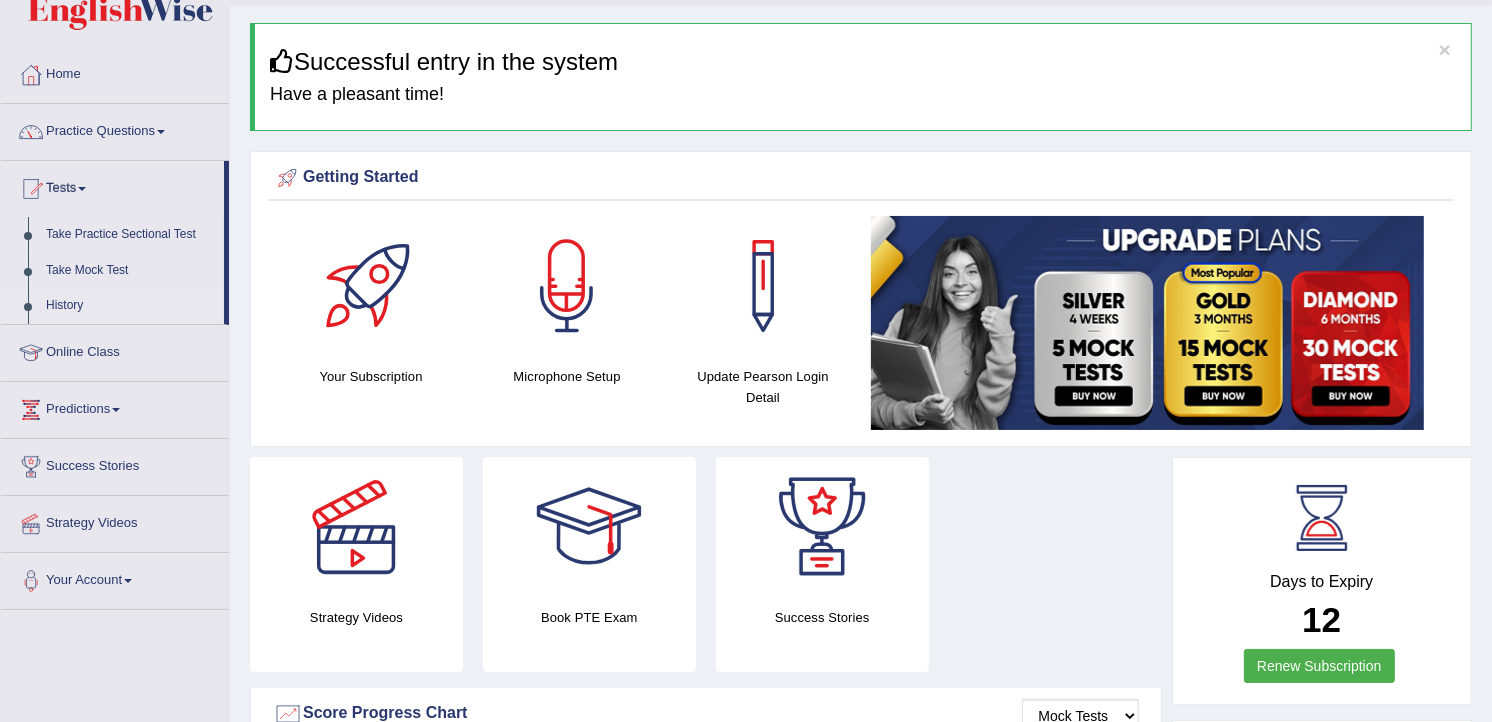 click on "History" at bounding box center (130, 306) 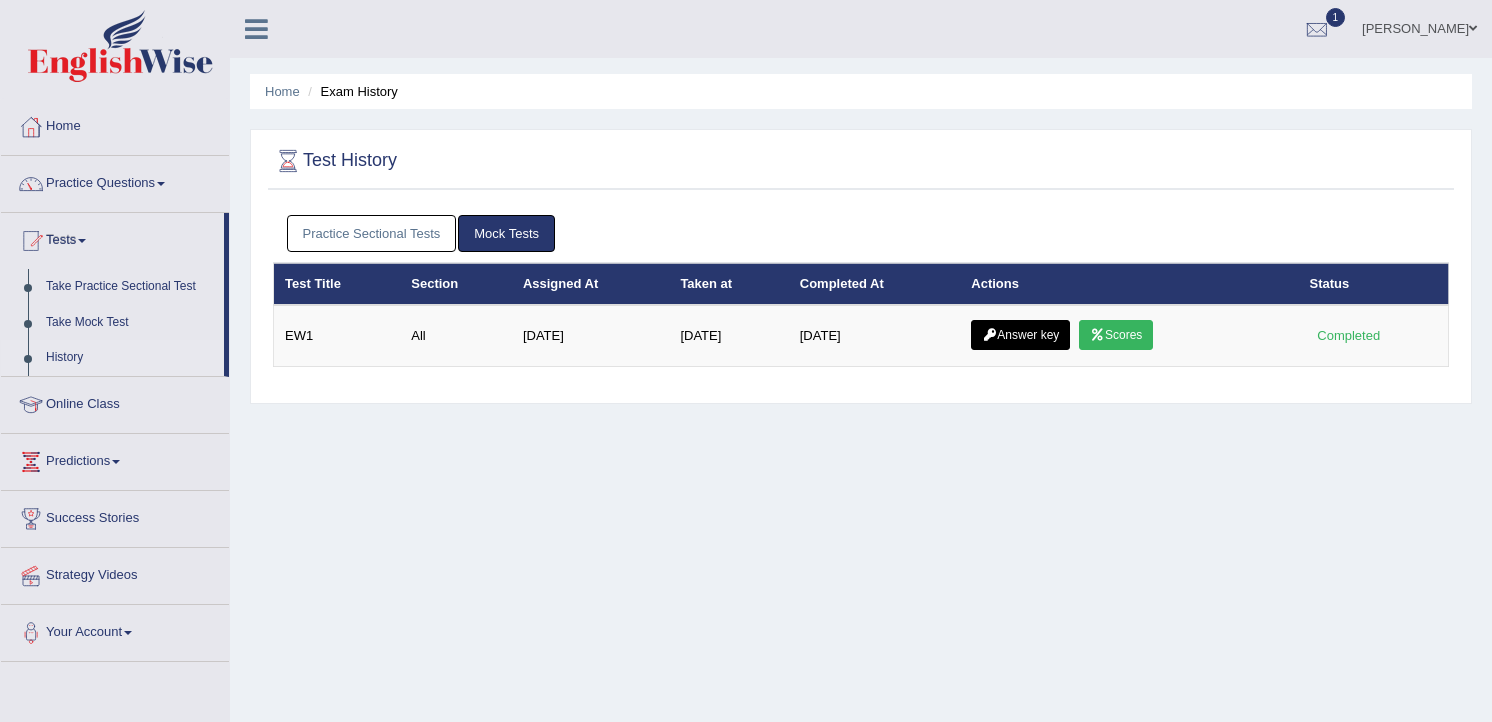 scroll, scrollTop: 0, scrollLeft: 0, axis: both 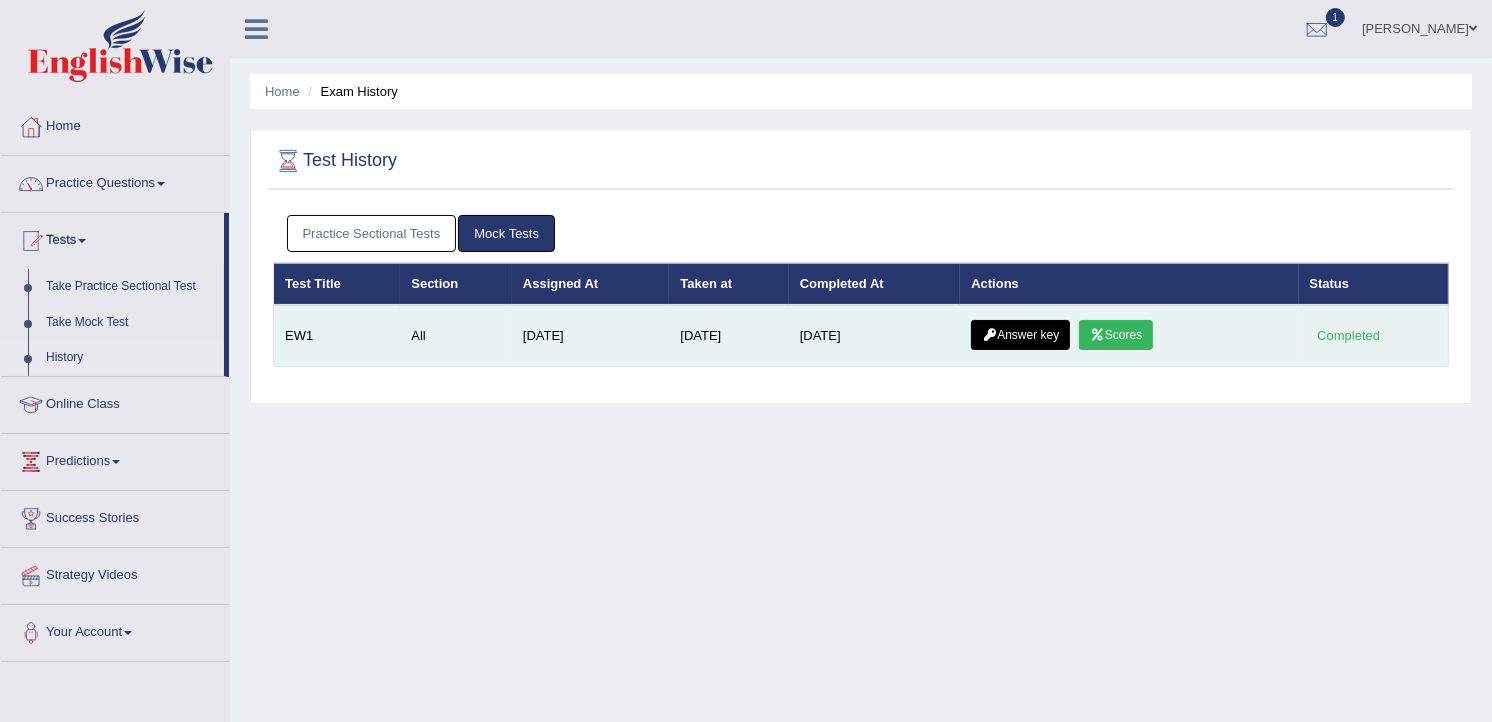 click on "Scores" at bounding box center (1116, 335) 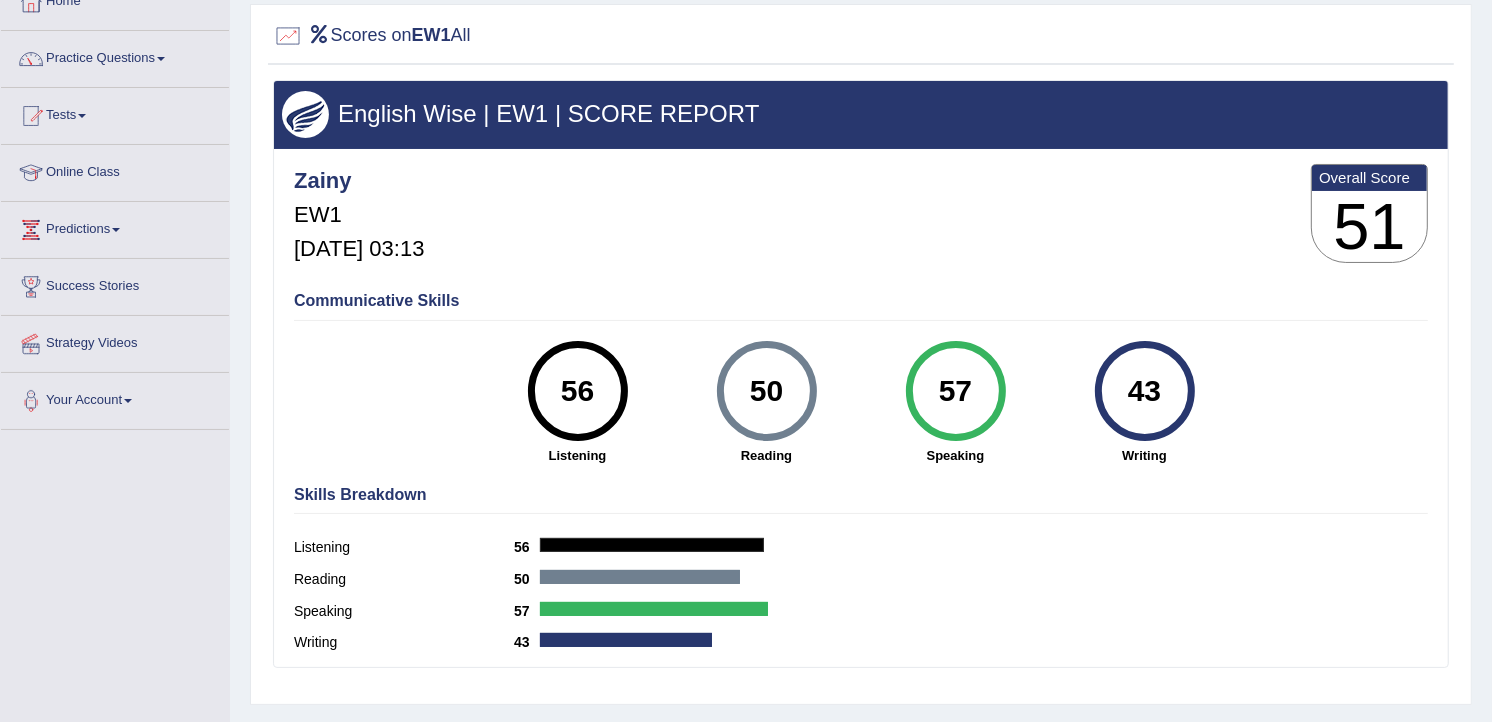 scroll, scrollTop: 125, scrollLeft: 0, axis: vertical 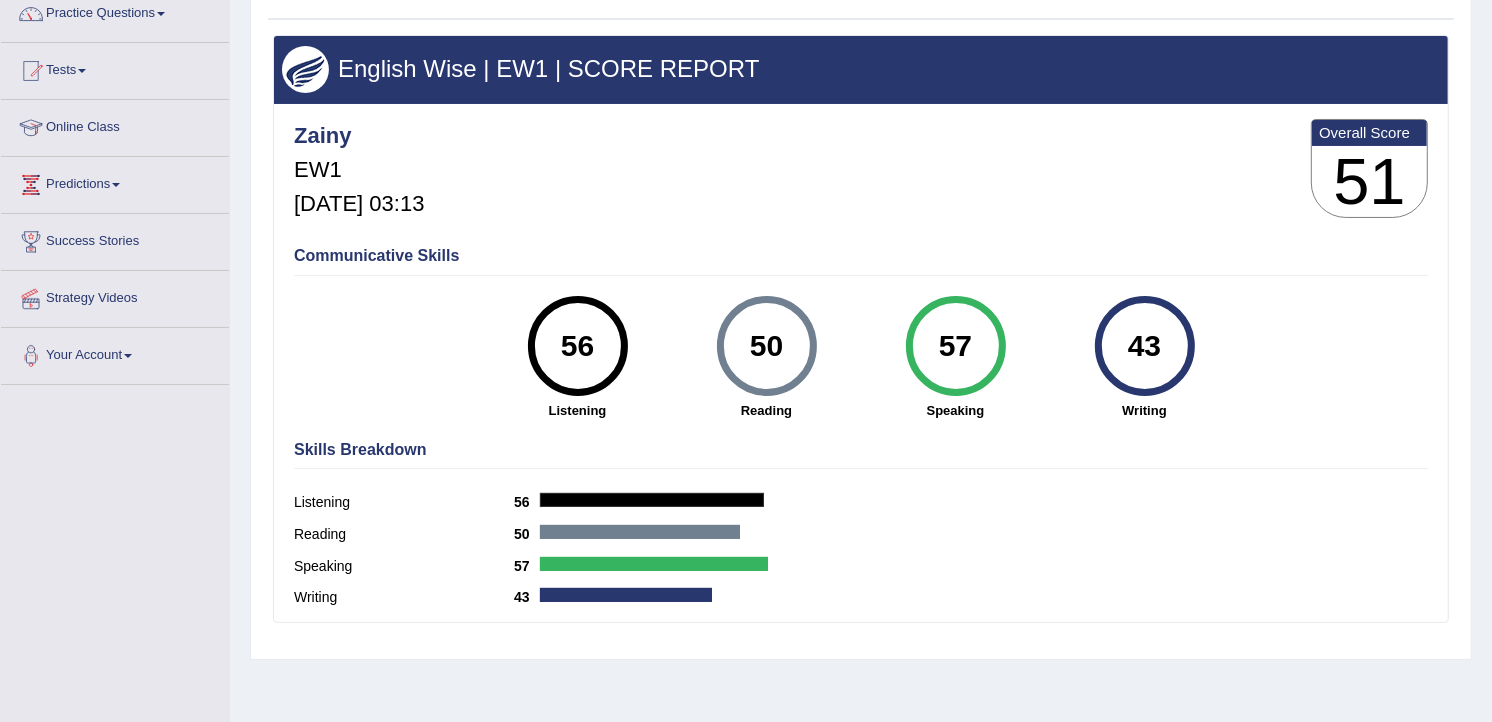 drag, startPoint x: 570, startPoint y: 354, endPoint x: 625, endPoint y: 350, distance: 55.145264 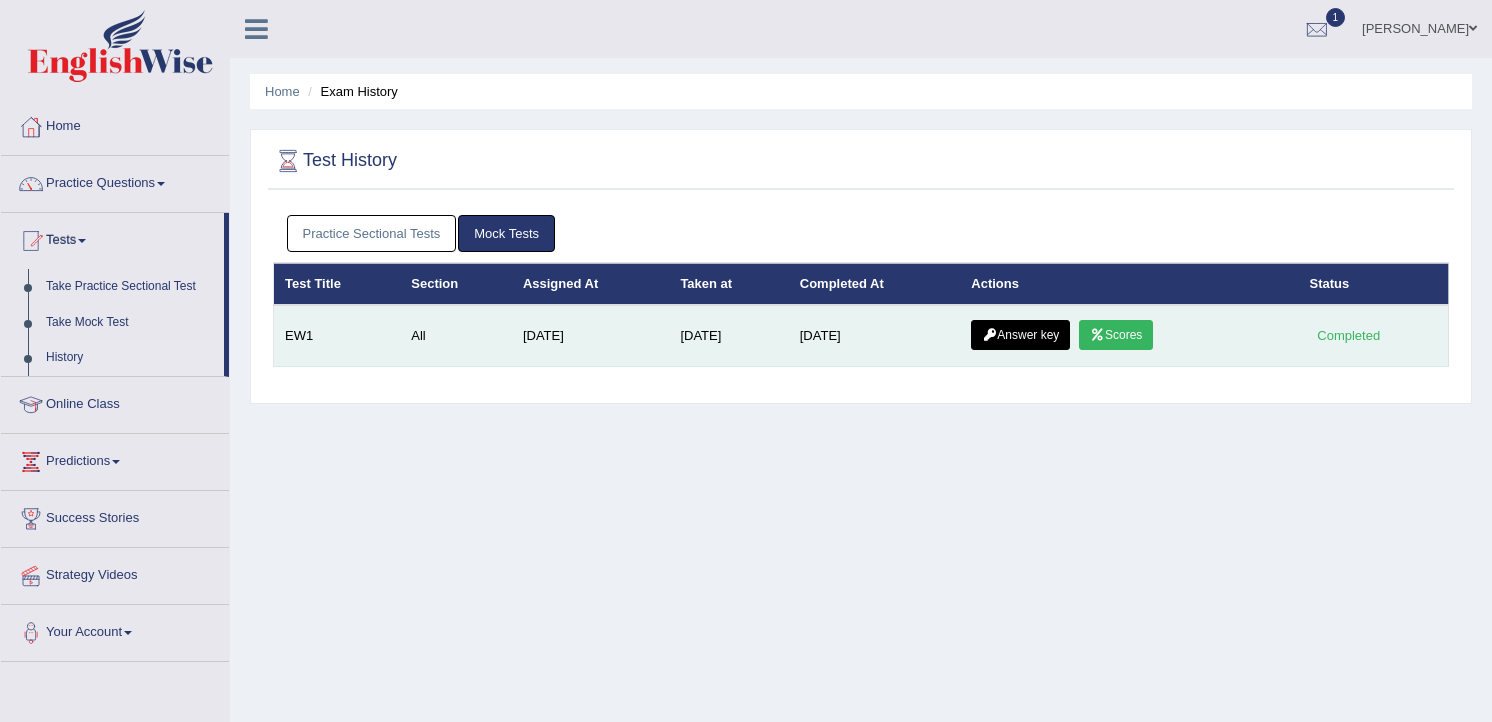 scroll, scrollTop: 0, scrollLeft: 0, axis: both 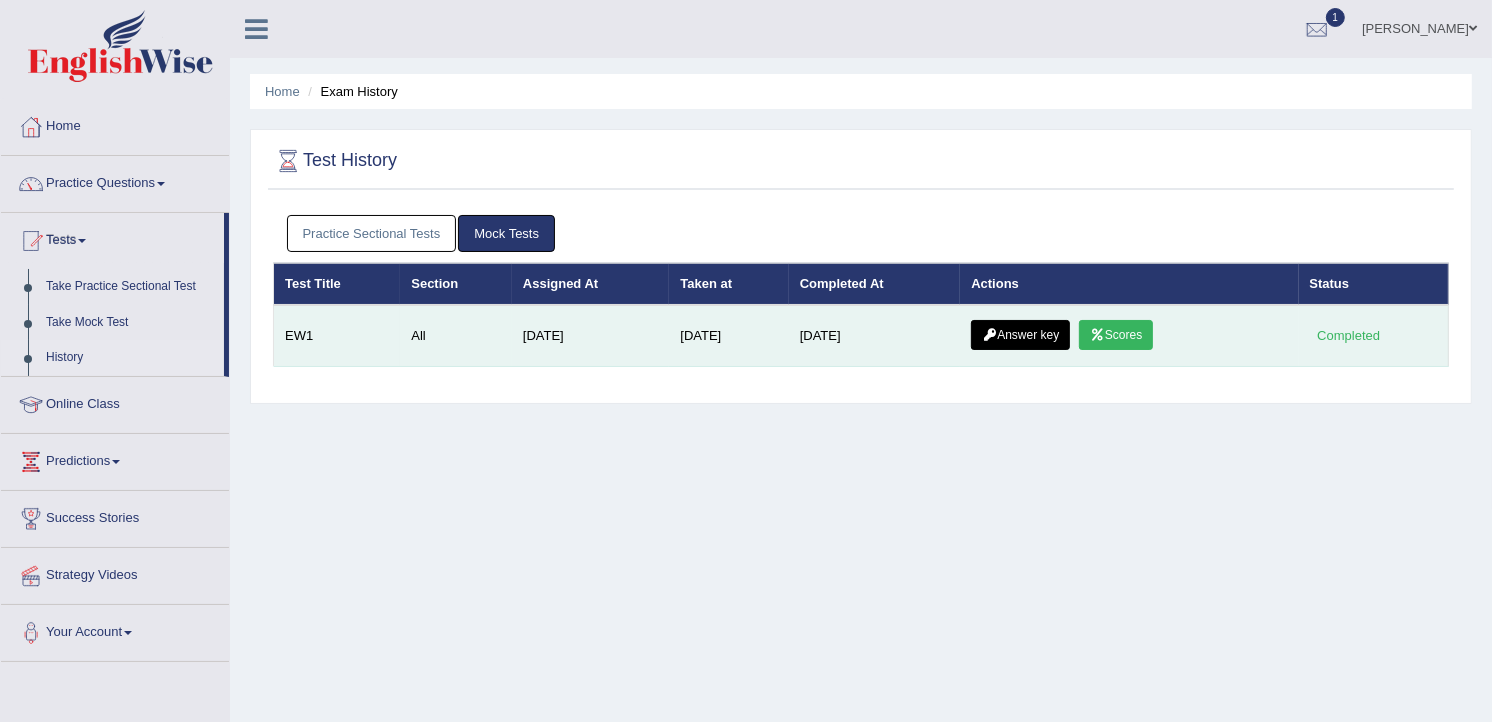 click on "Answer key" at bounding box center (1020, 335) 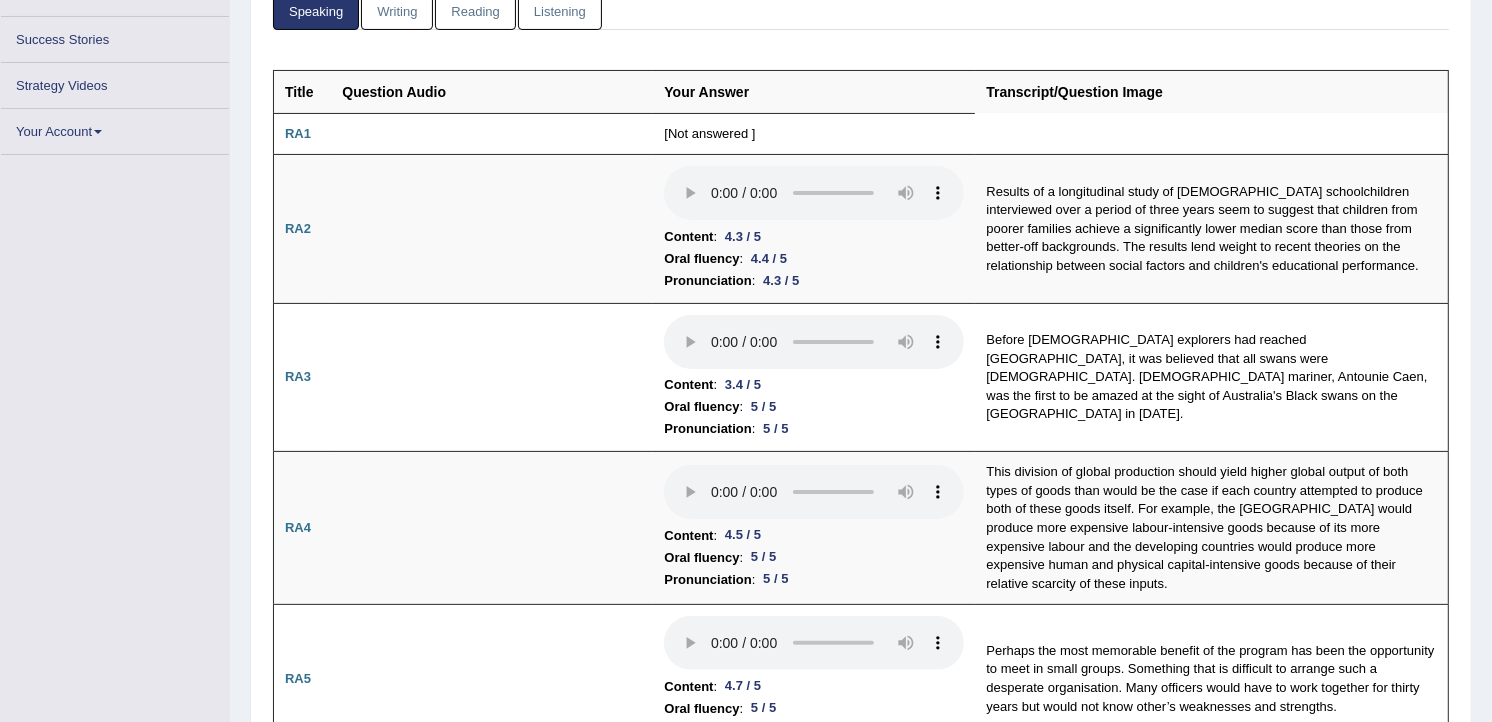 scroll, scrollTop: 0, scrollLeft: 0, axis: both 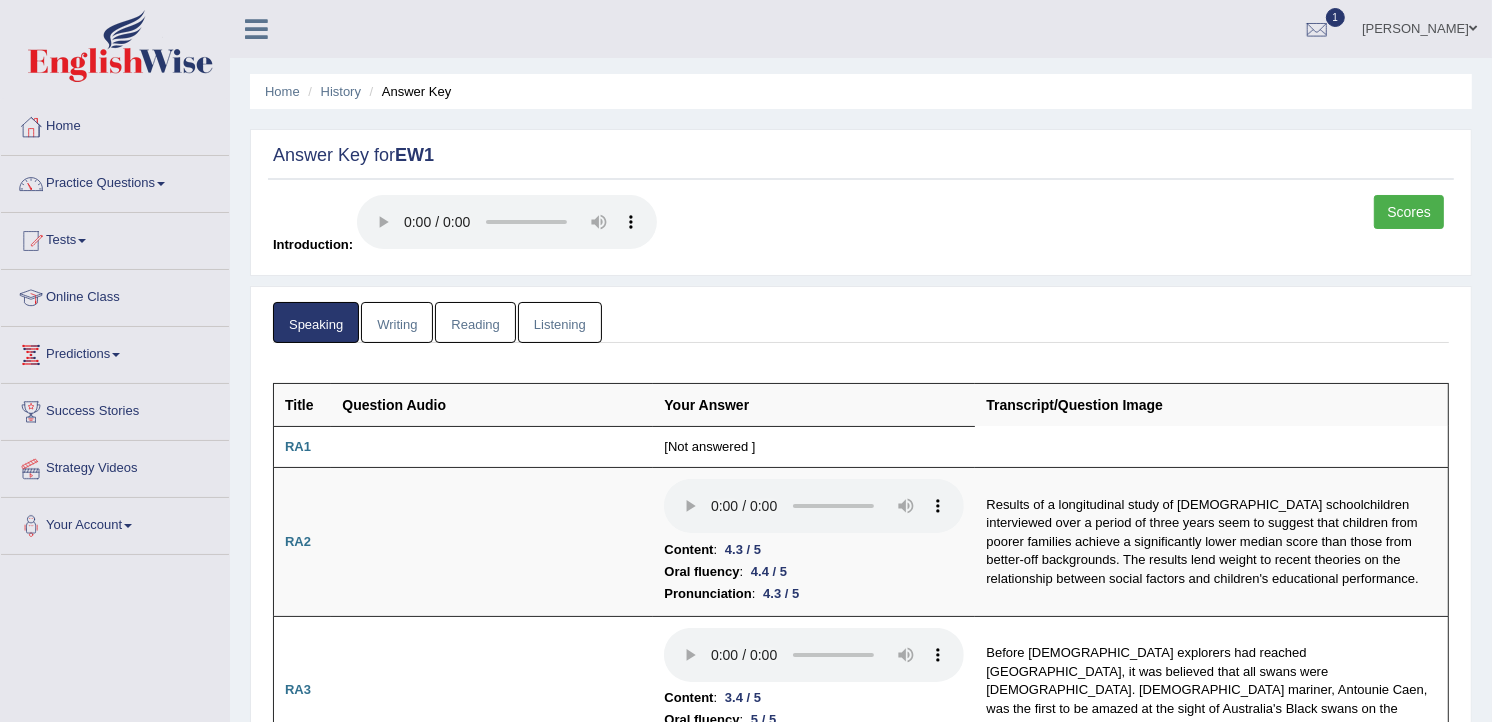 click on "Writing" at bounding box center (397, 322) 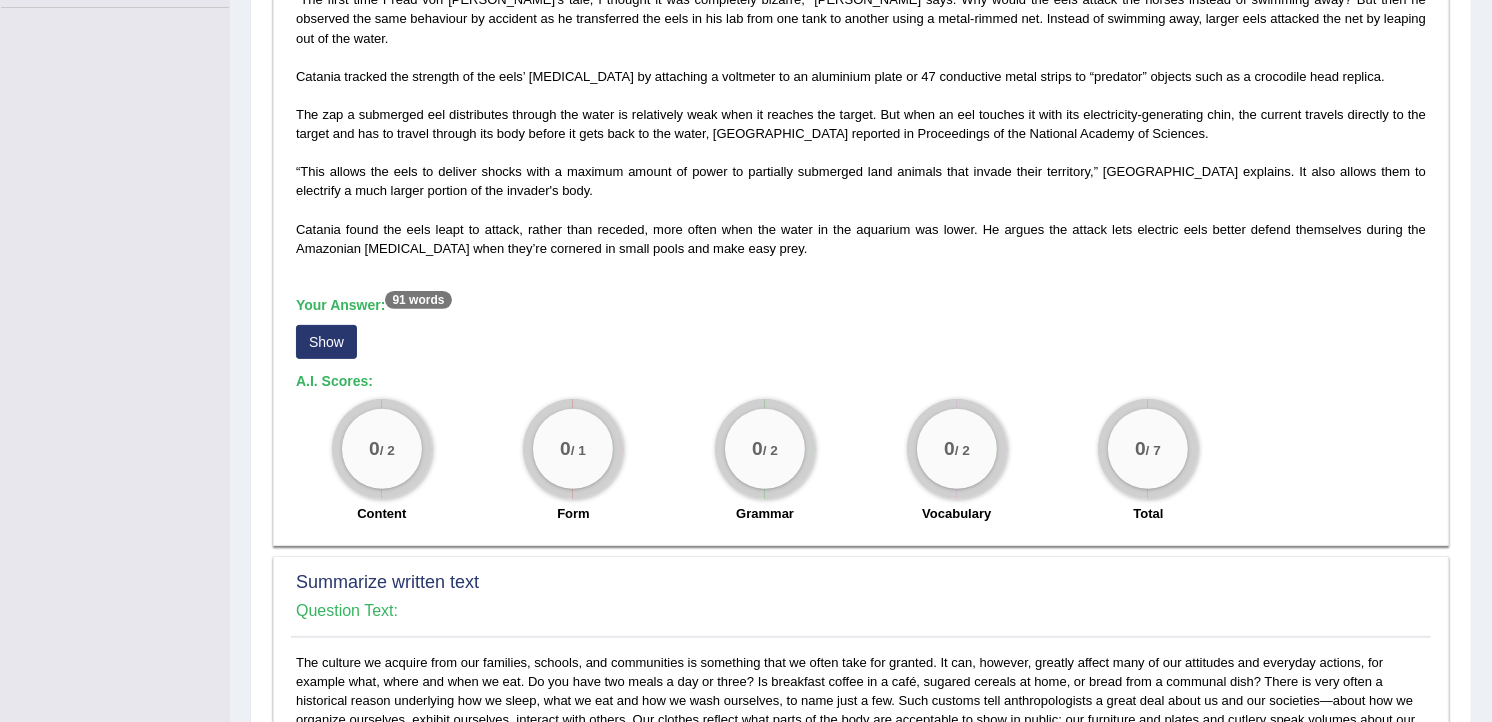 scroll, scrollTop: 541, scrollLeft: 0, axis: vertical 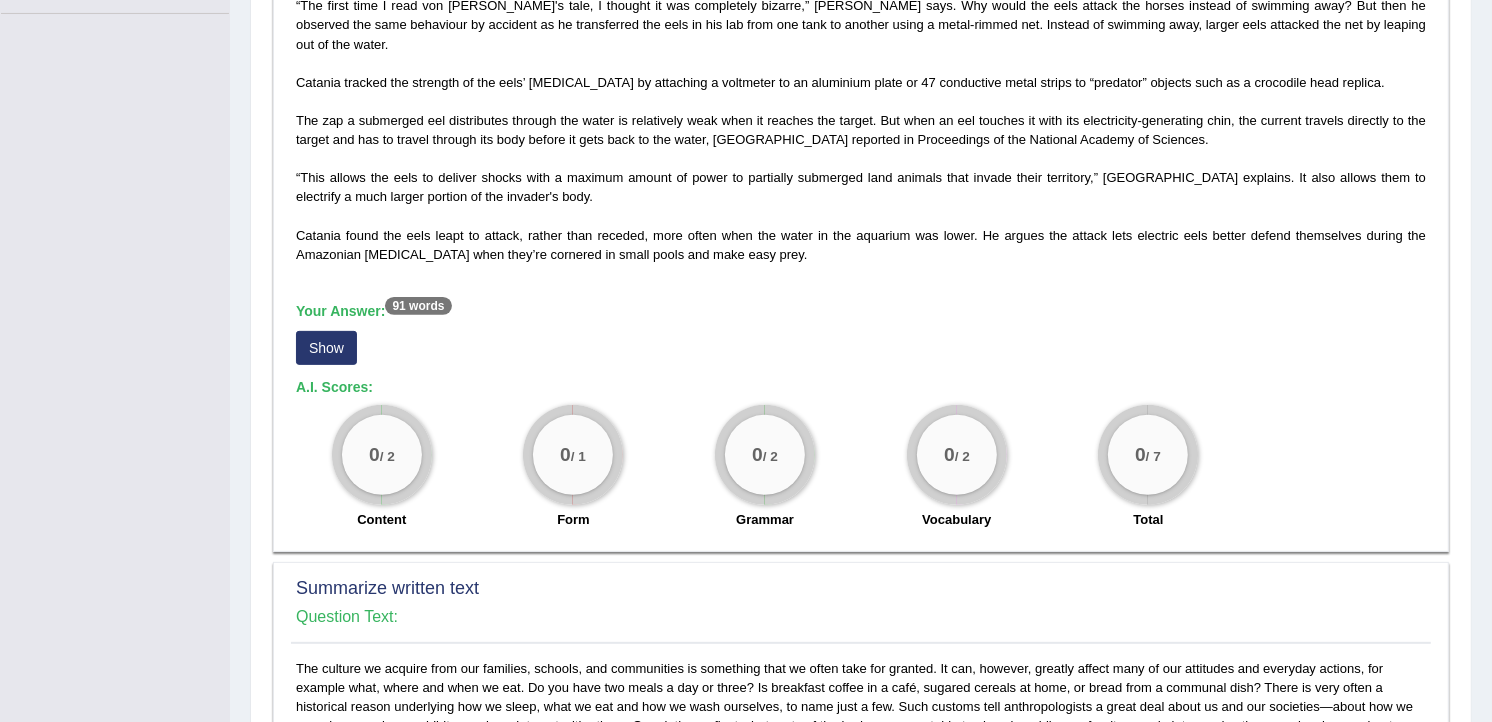 click on "Show" at bounding box center [326, 348] 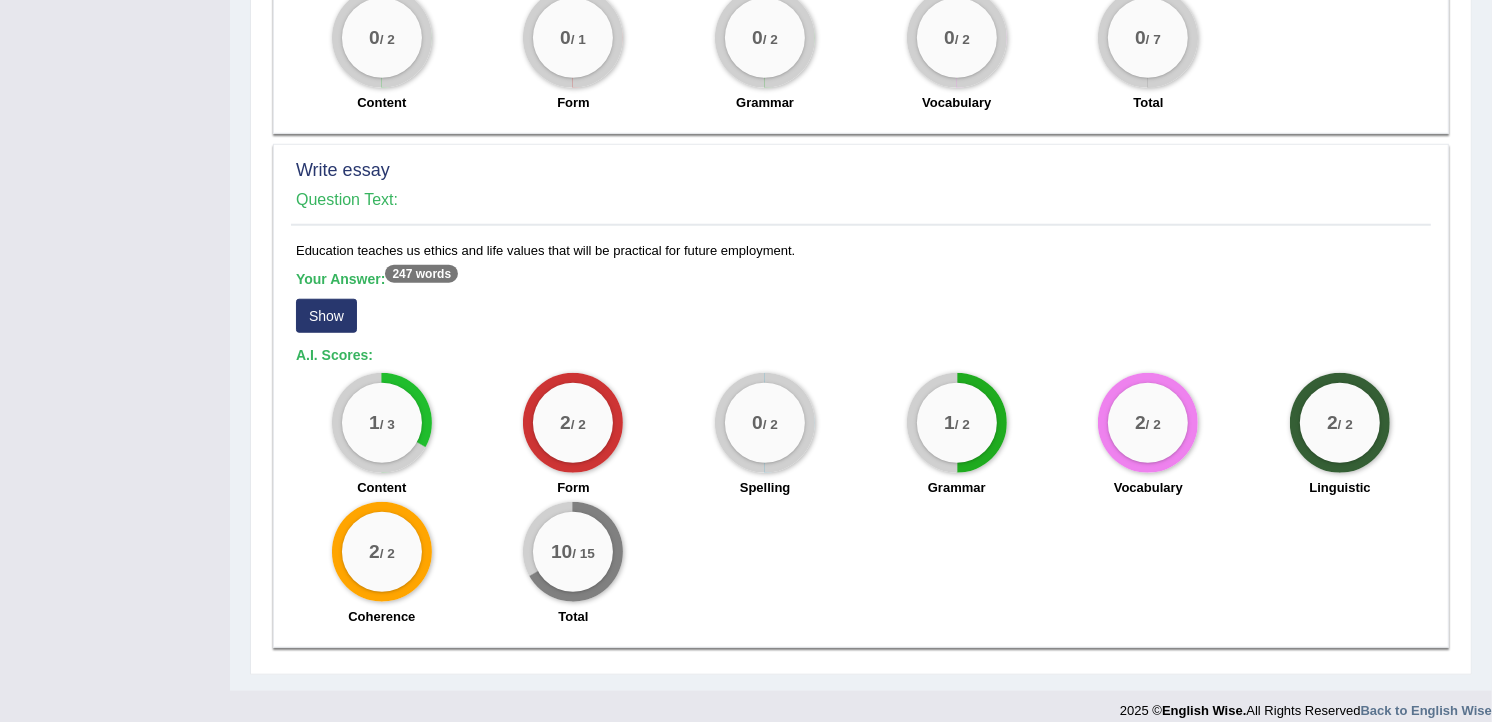 scroll, scrollTop: 1555, scrollLeft: 0, axis: vertical 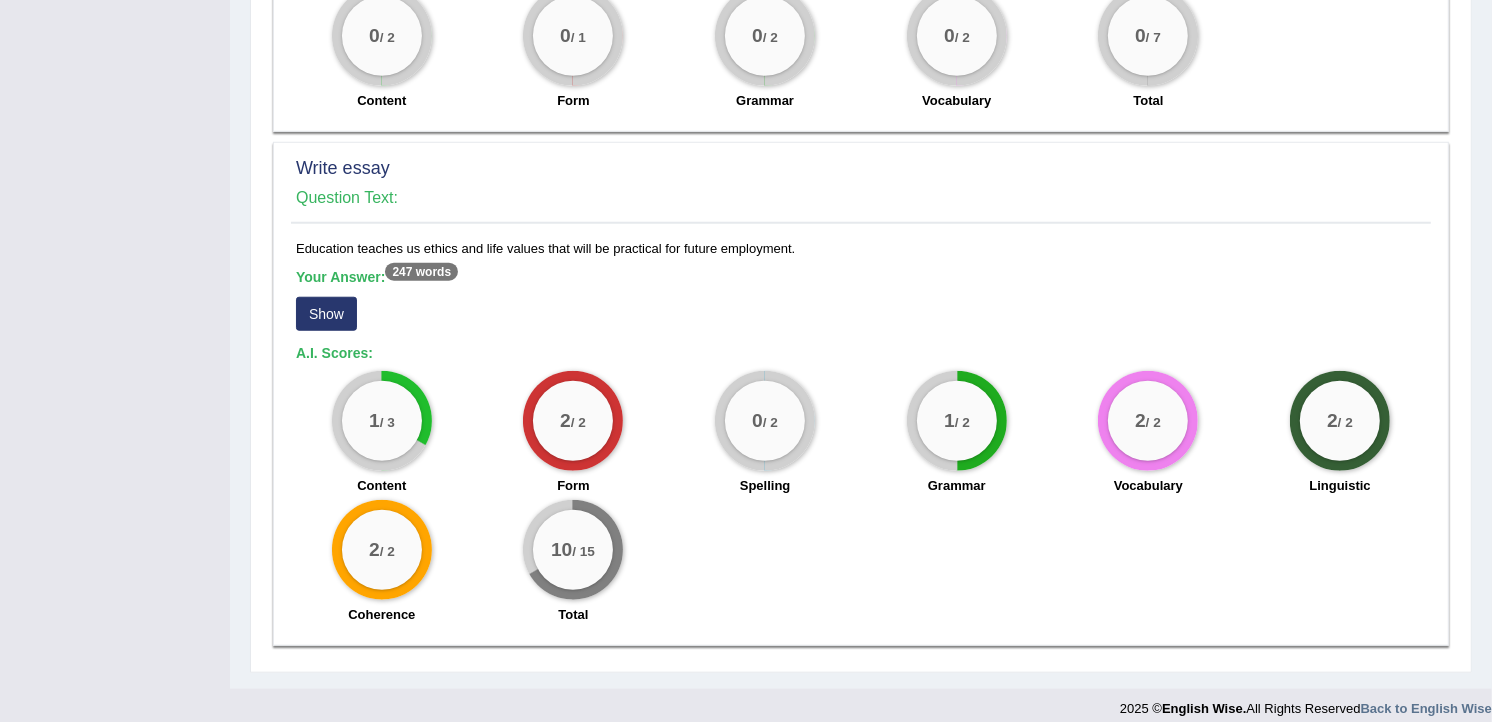 click on "Show" at bounding box center [326, 314] 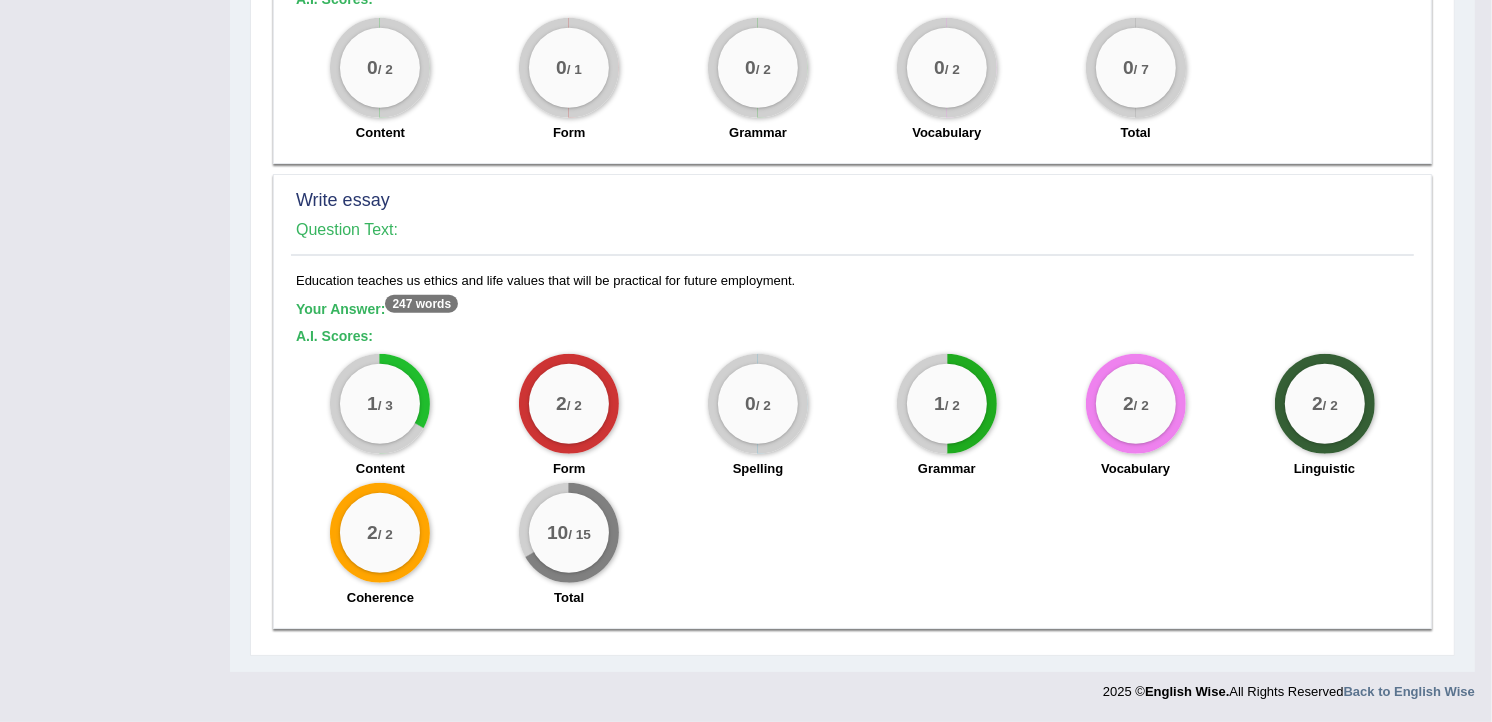 scroll, scrollTop: 1506, scrollLeft: 0, axis: vertical 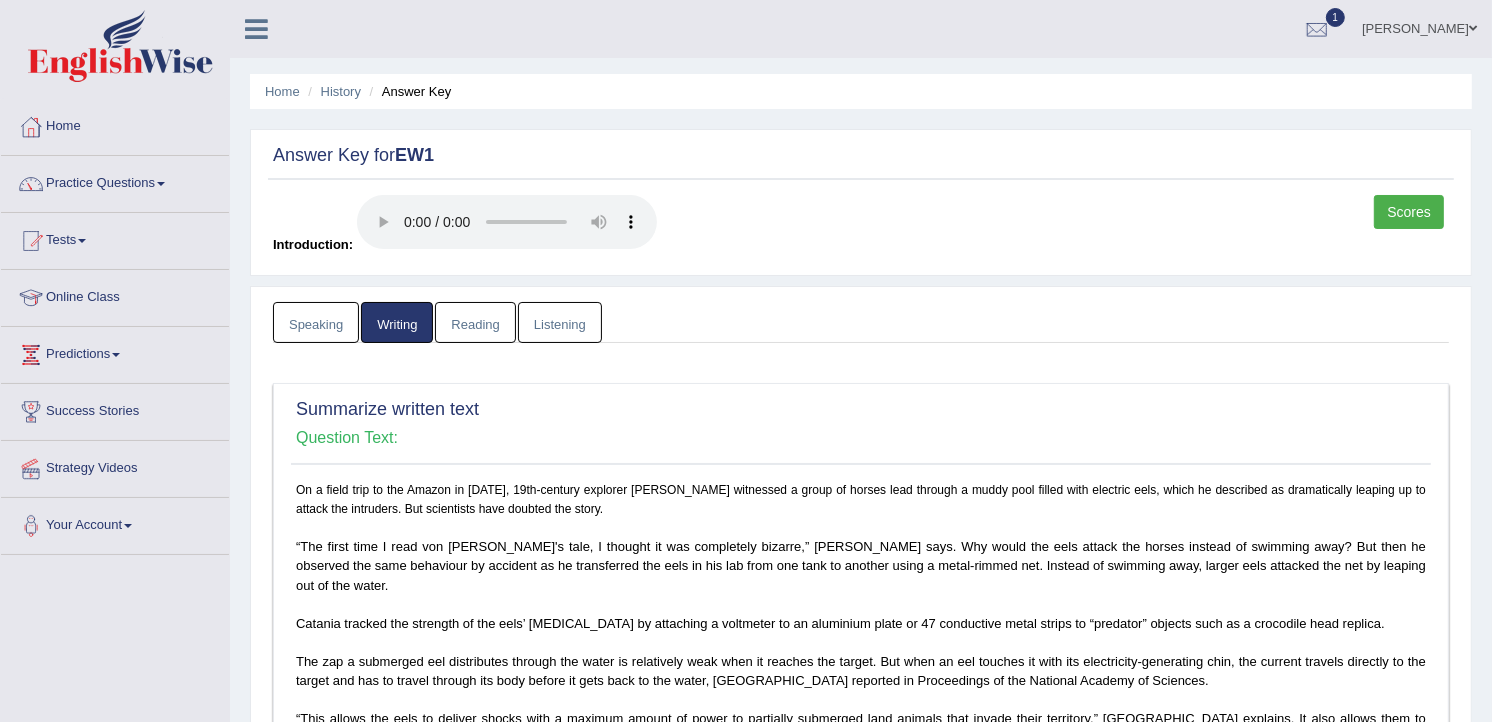 click on "Reading" at bounding box center (475, 322) 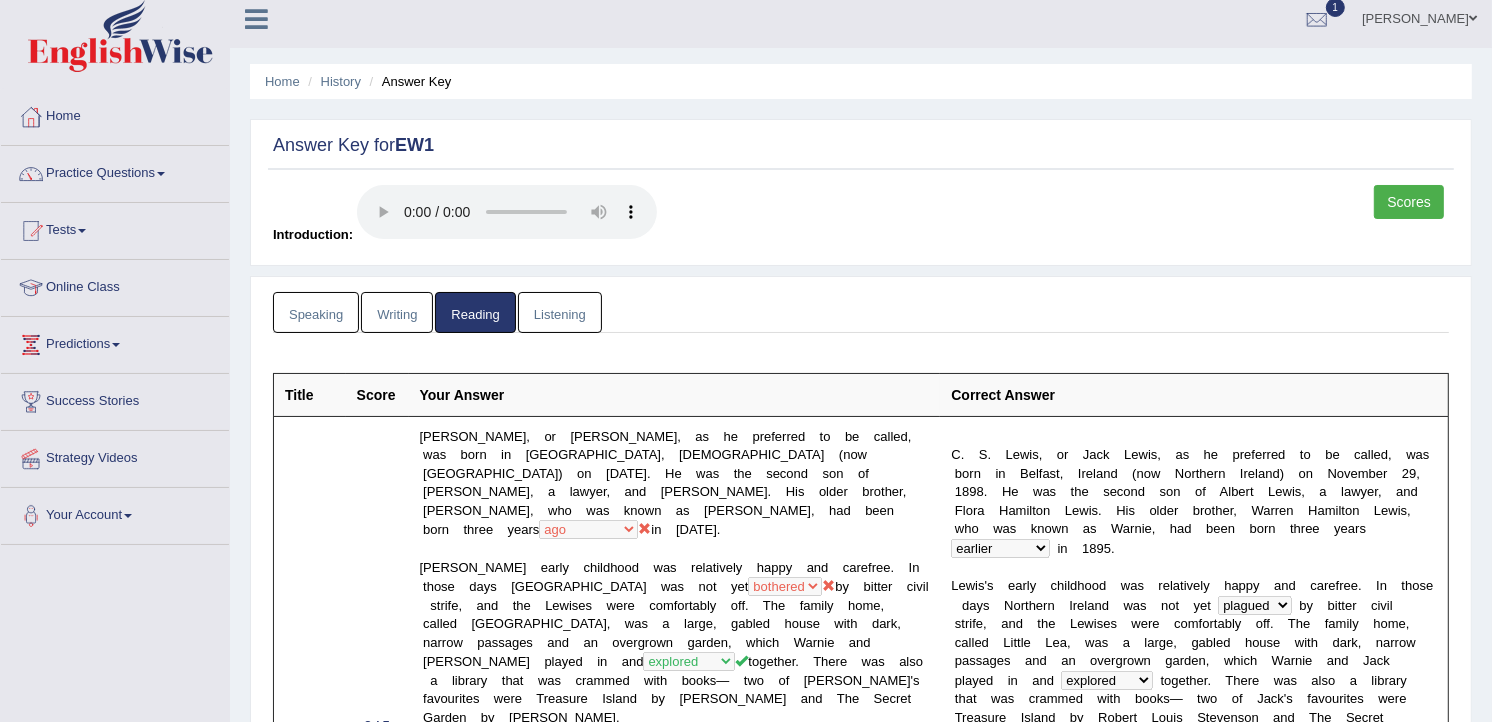 scroll, scrollTop: 0, scrollLeft: 0, axis: both 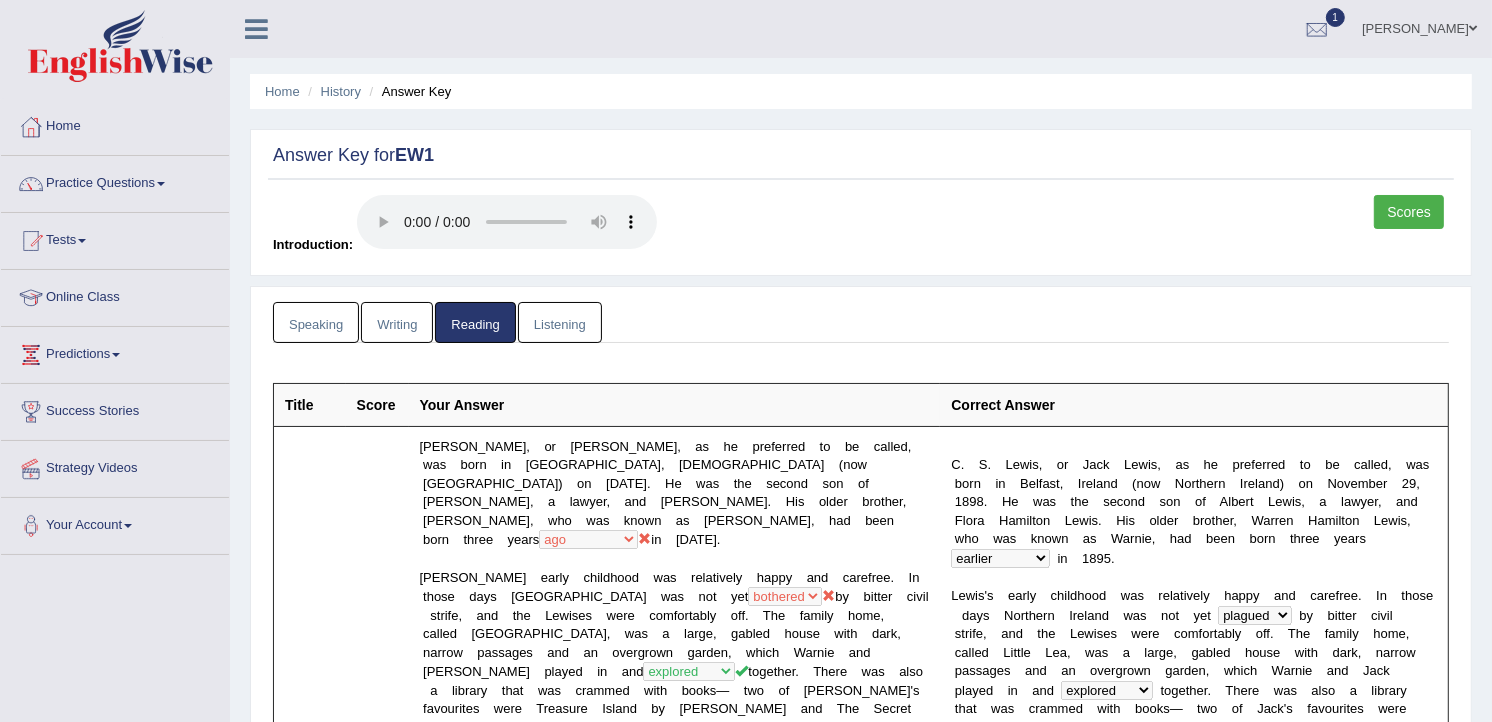 click on "Listening" at bounding box center [560, 322] 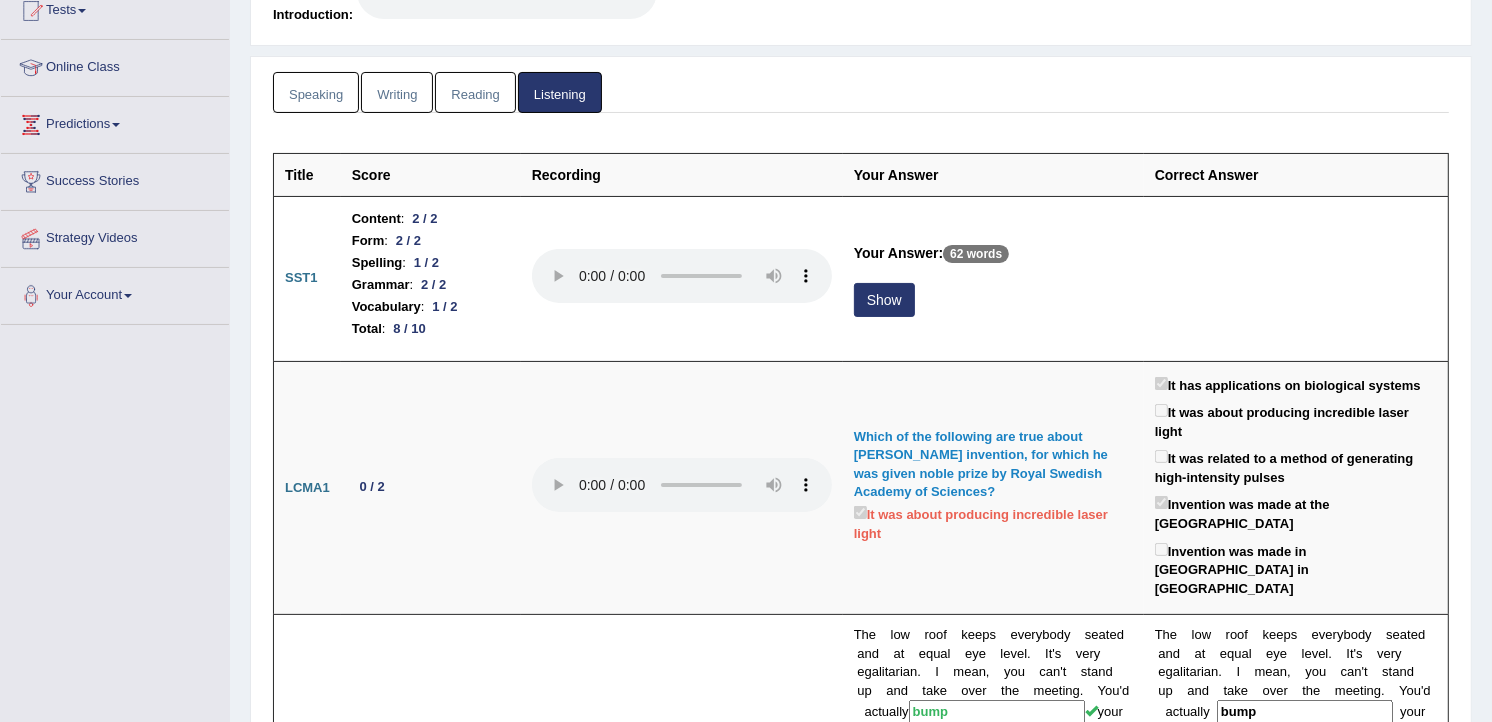 scroll, scrollTop: 0, scrollLeft: 0, axis: both 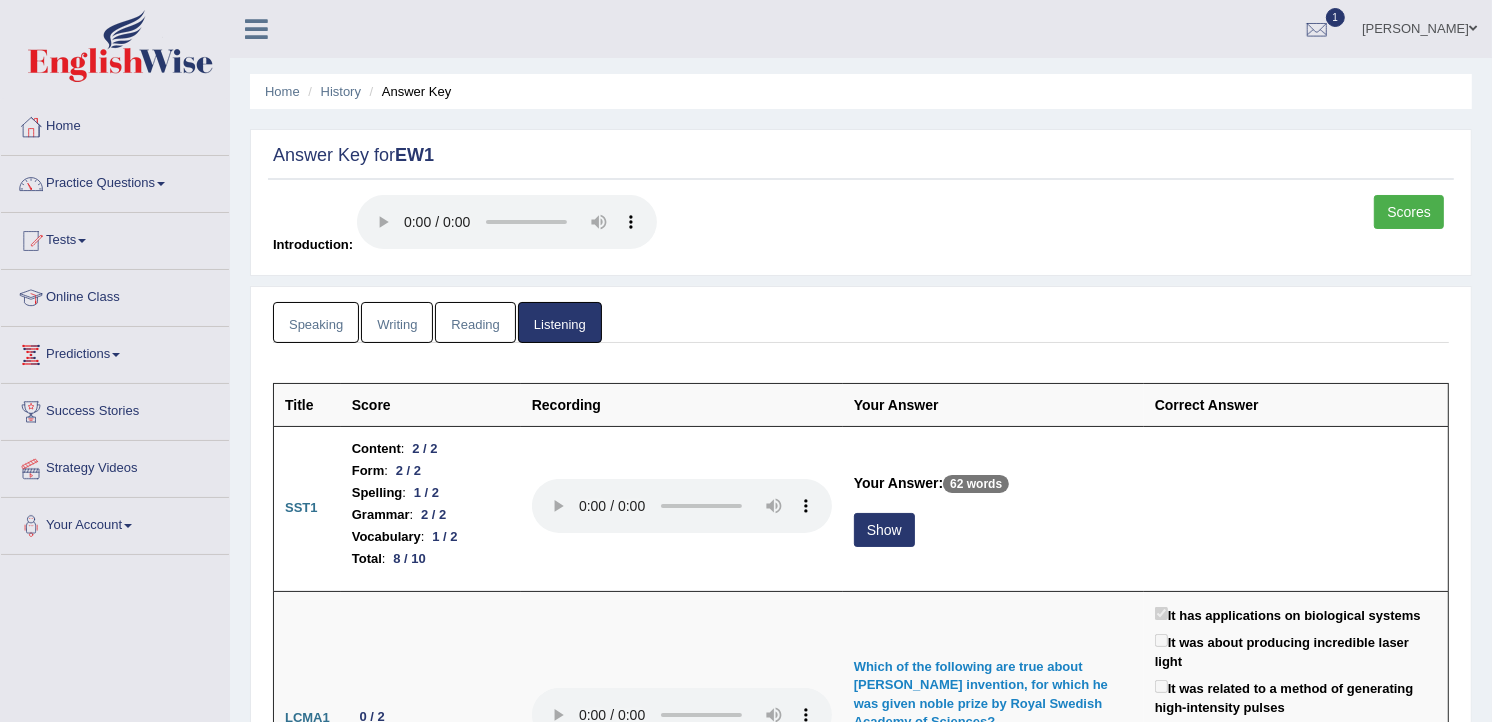 click on "Speaking" at bounding box center (316, 322) 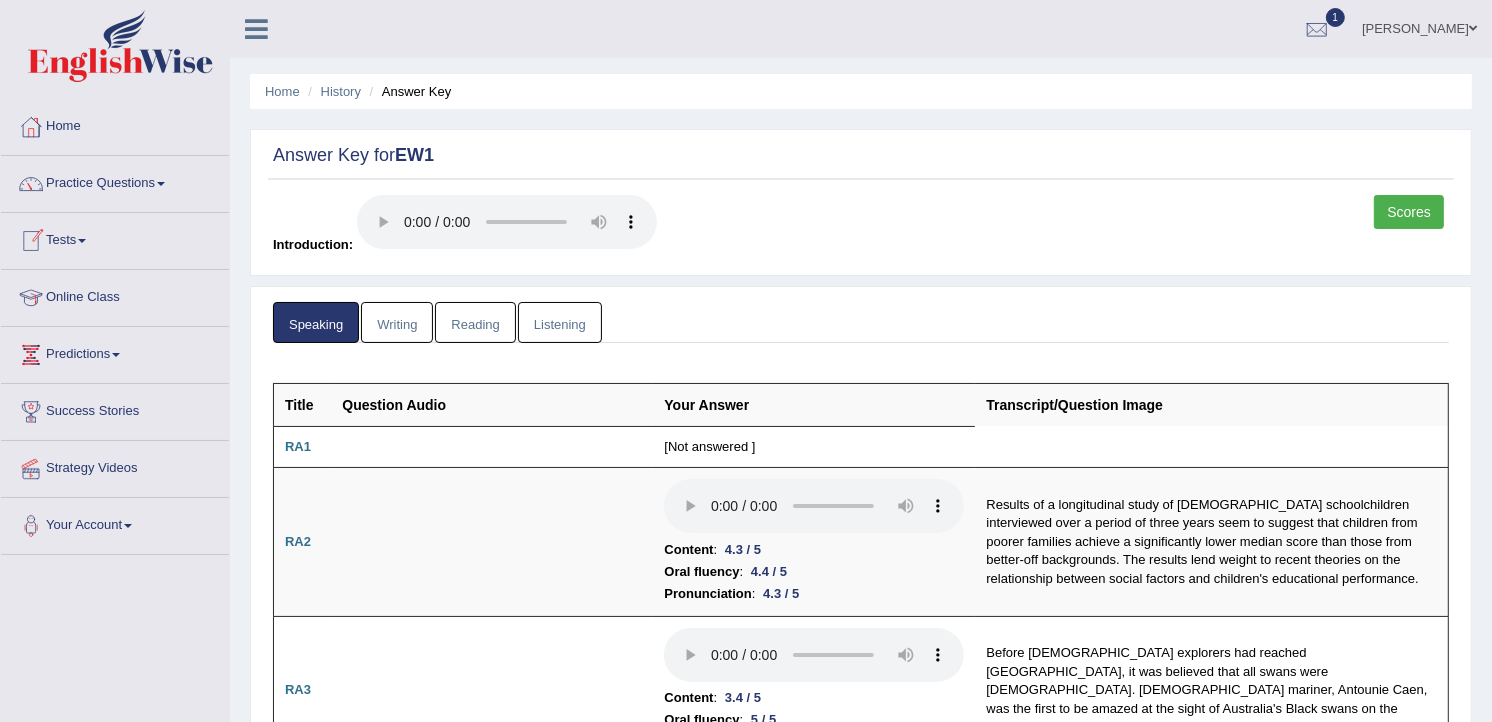 click on "Tests" at bounding box center [115, 238] 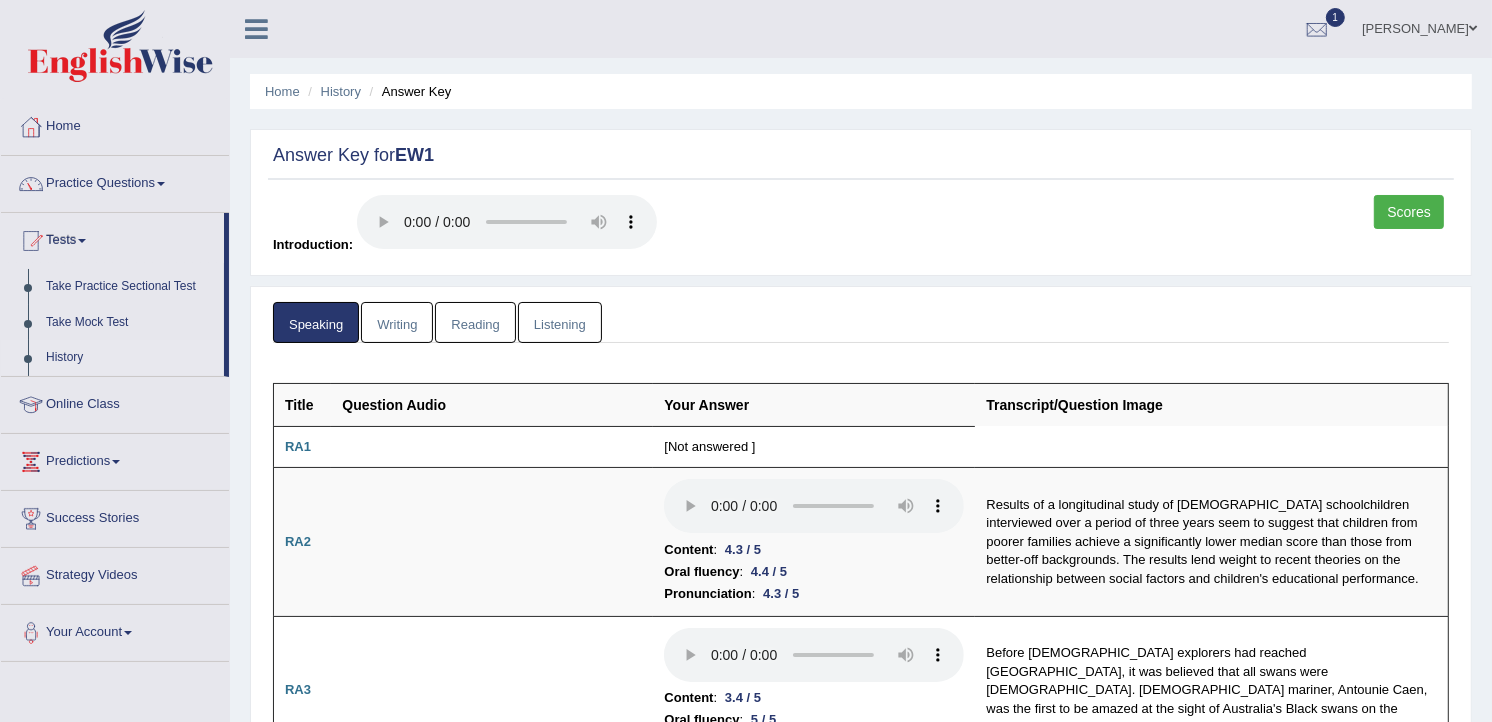 click on "History" at bounding box center [130, 358] 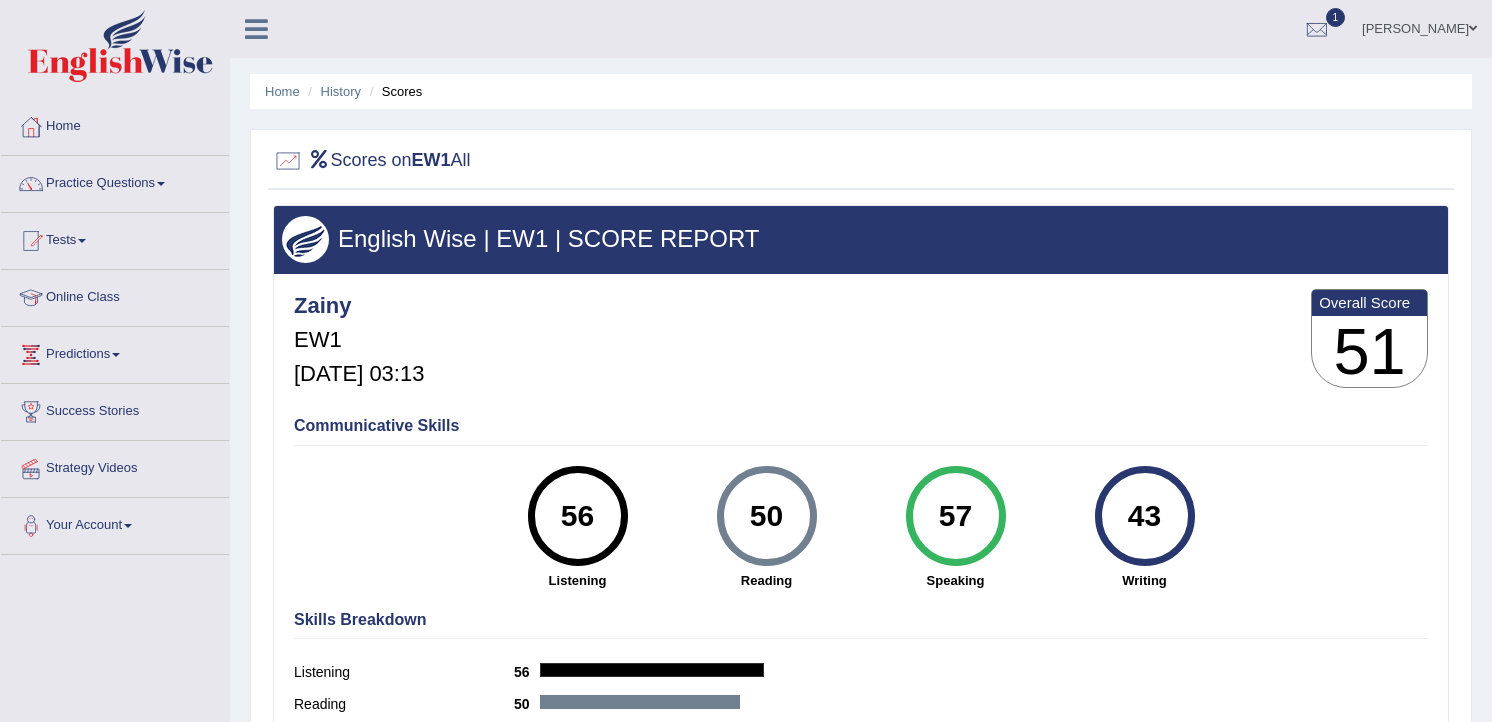 scroll, scrollTop: 118, scrollLeft: 0, axis: vertical 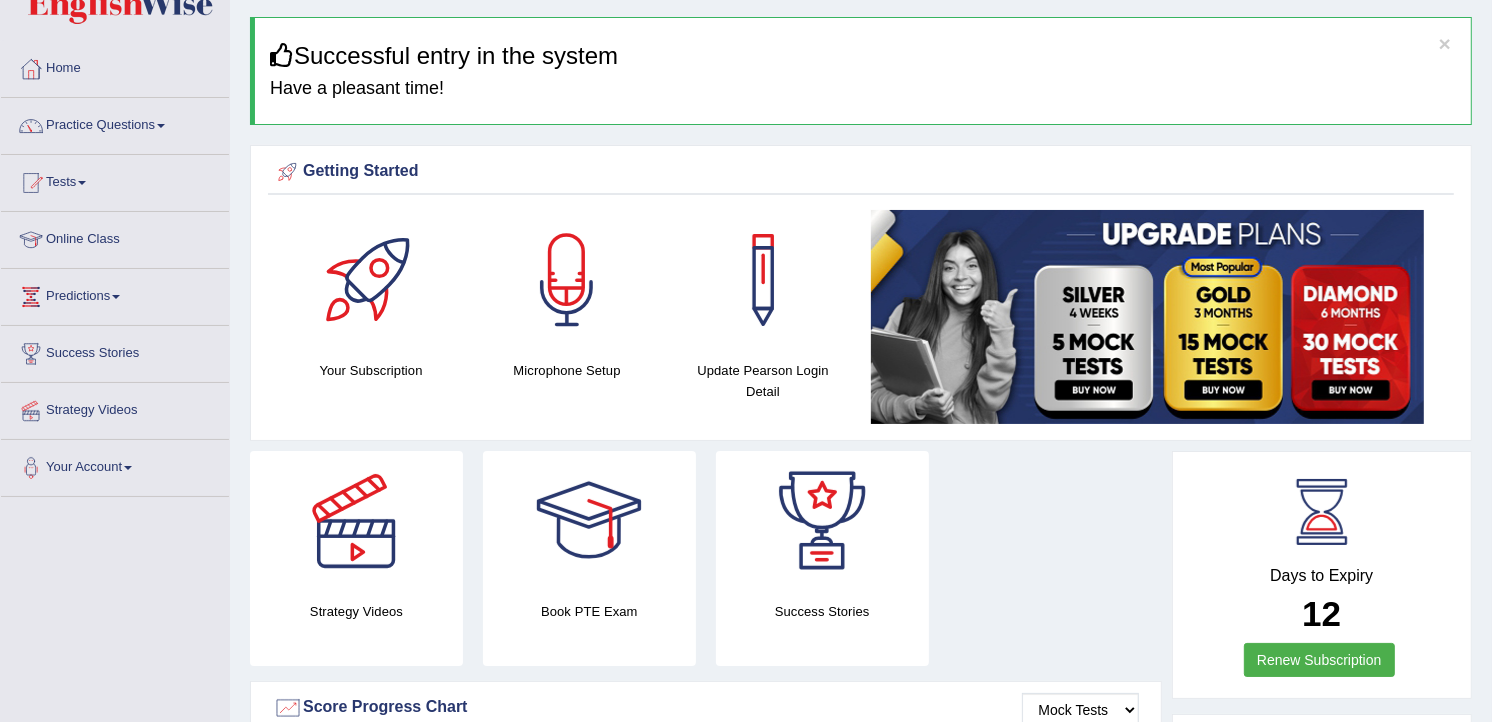 click on "Tests" at bounding box center (115, 180) 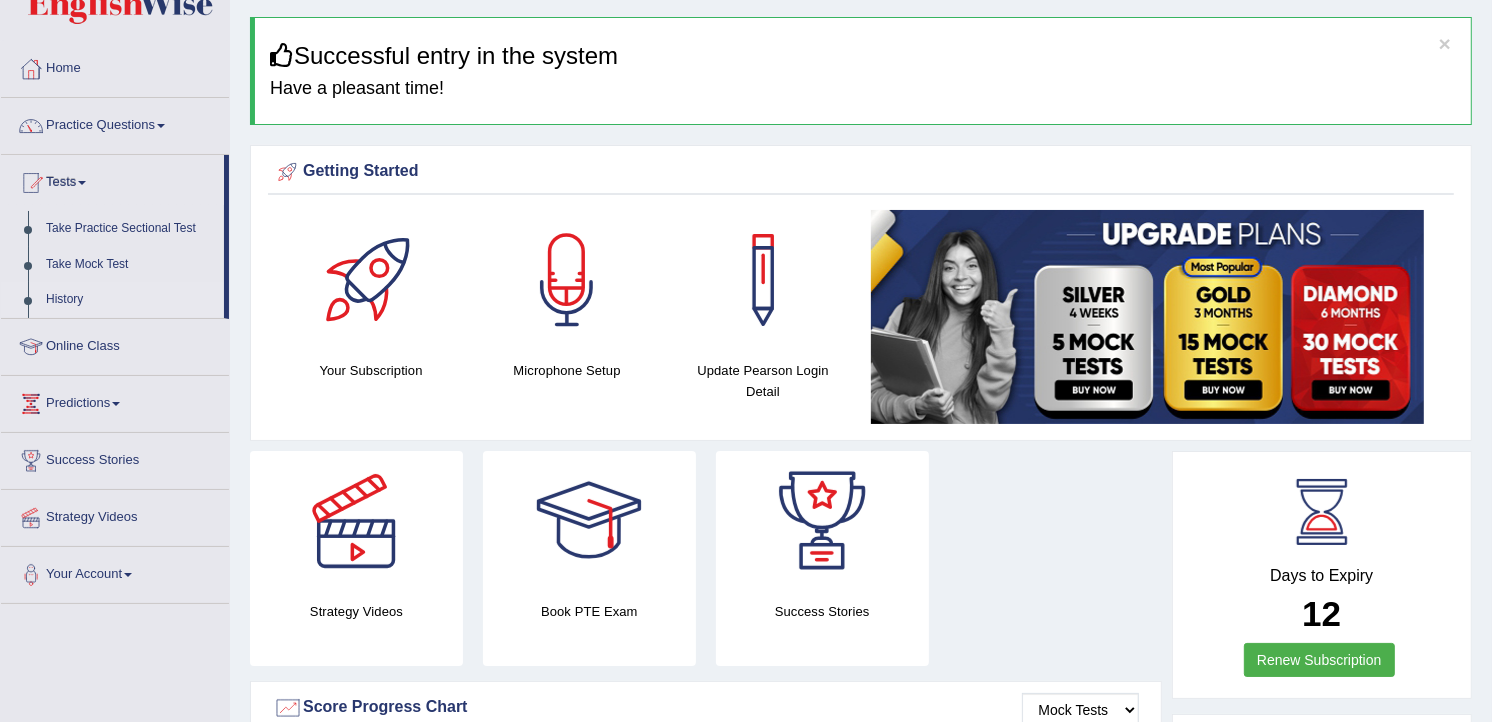 click on "History" at bounding box center (130, 300) 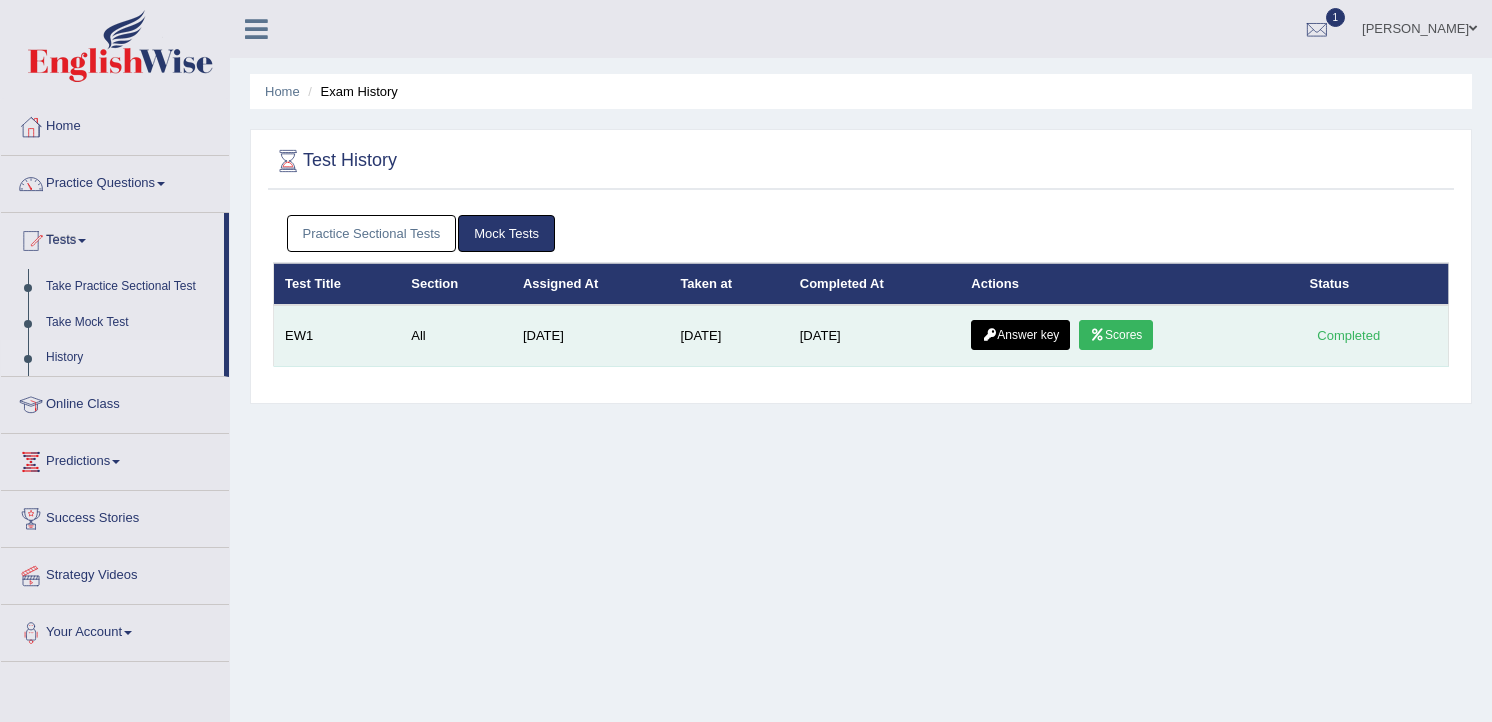 scroll, scrollTop: 0, scrollLeft: 0, axis: both 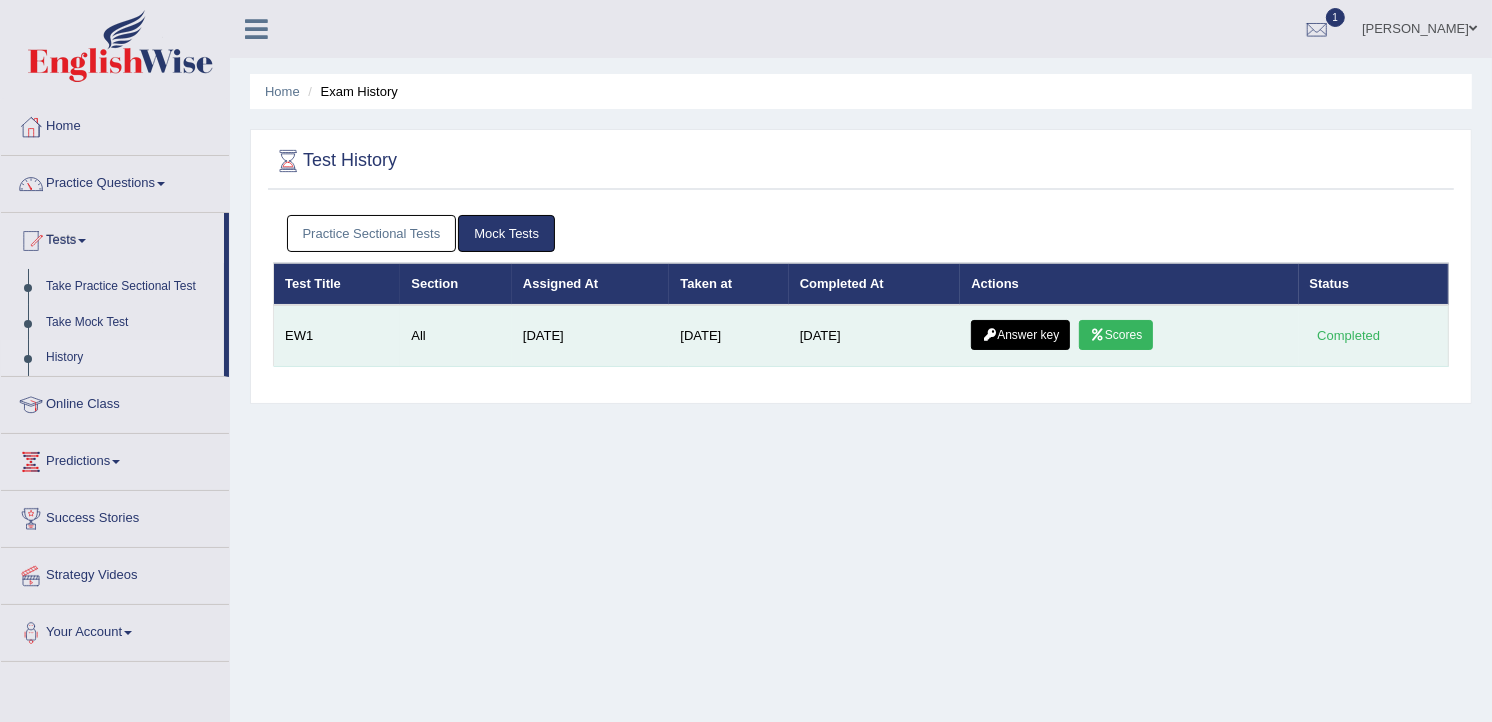 click at bounding box center (1097, 335) 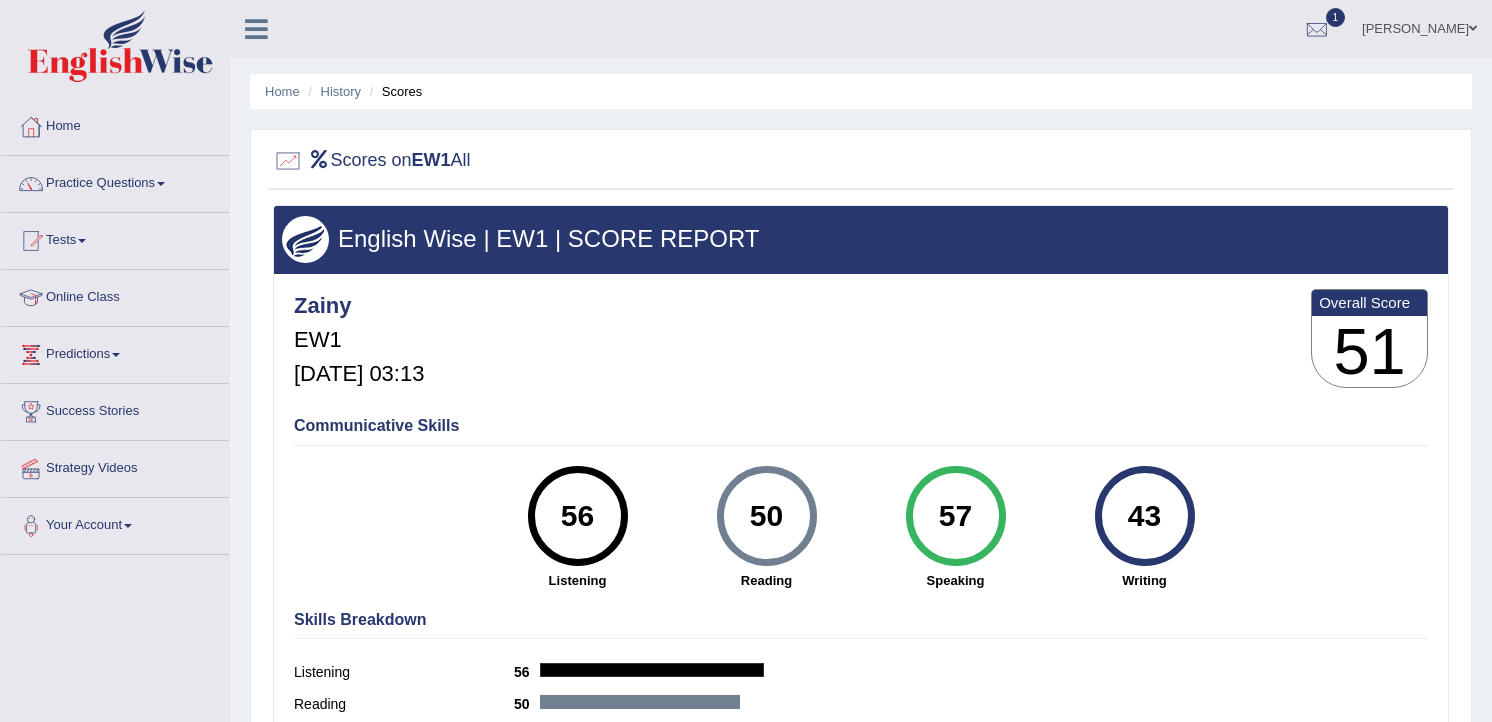scroll, scrollTop: 0, scrollLeft: 0, axis: both 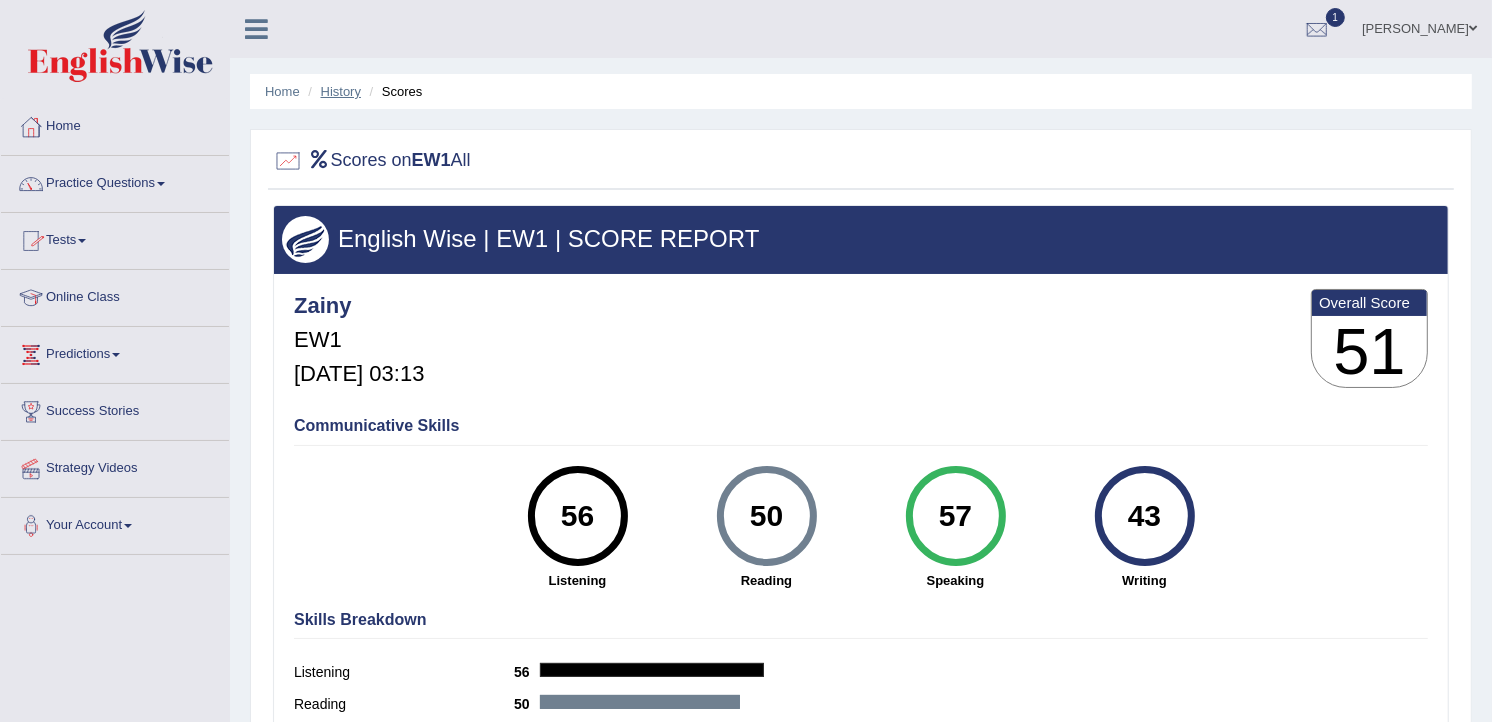 click on "History" at bounding box center [341, 91] 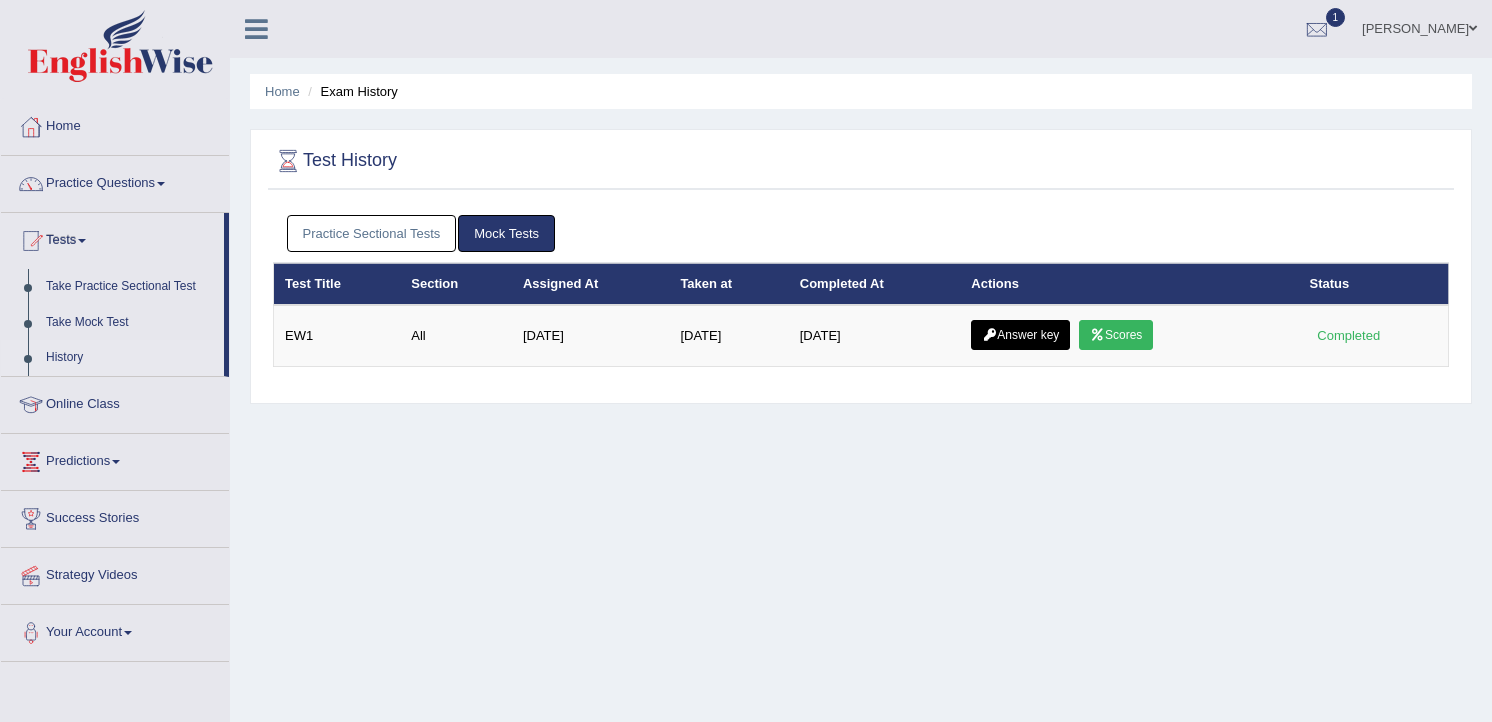 scroll, scrollTop: 0, scrollLeft: 0, axis: both 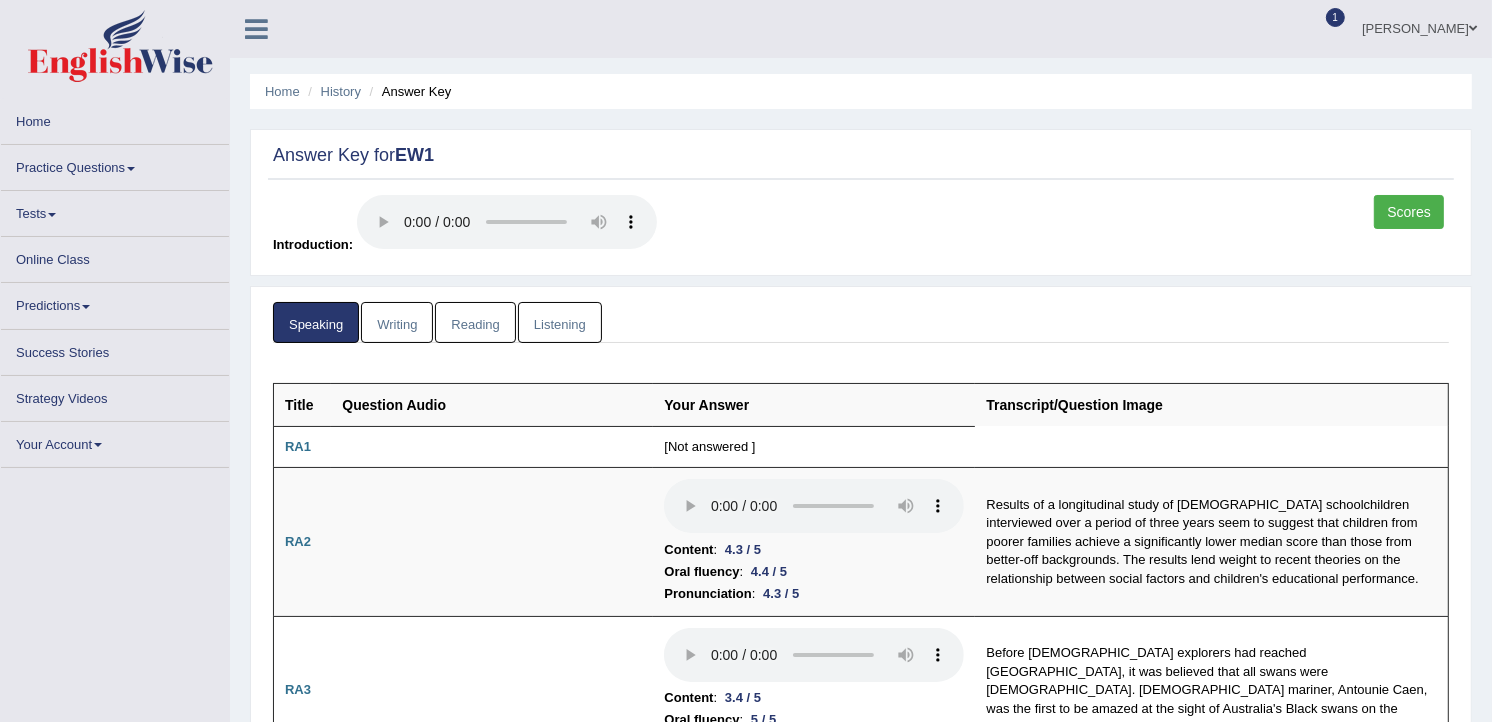 click on "Writing" at bounding box center (397, 322) 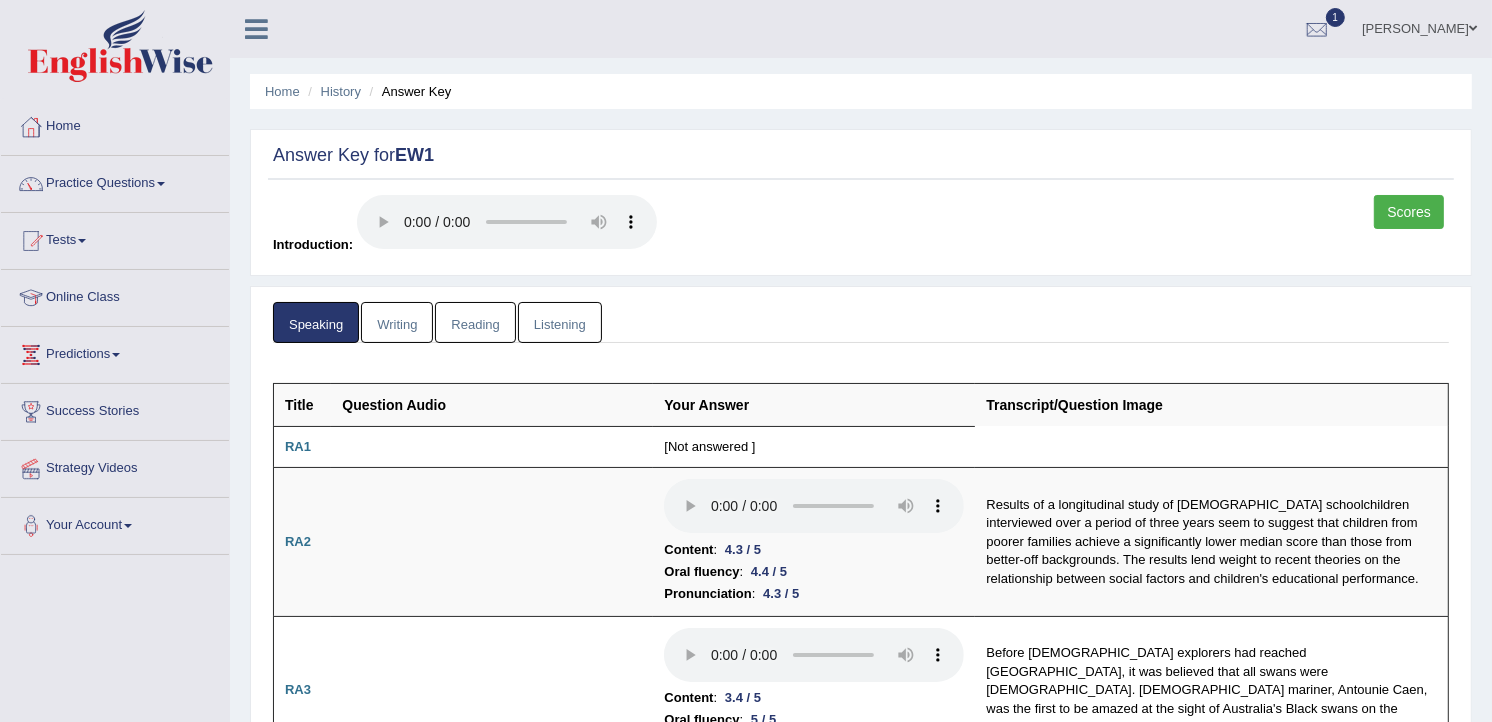 click on "Writing" at bounding box center (397, 322) 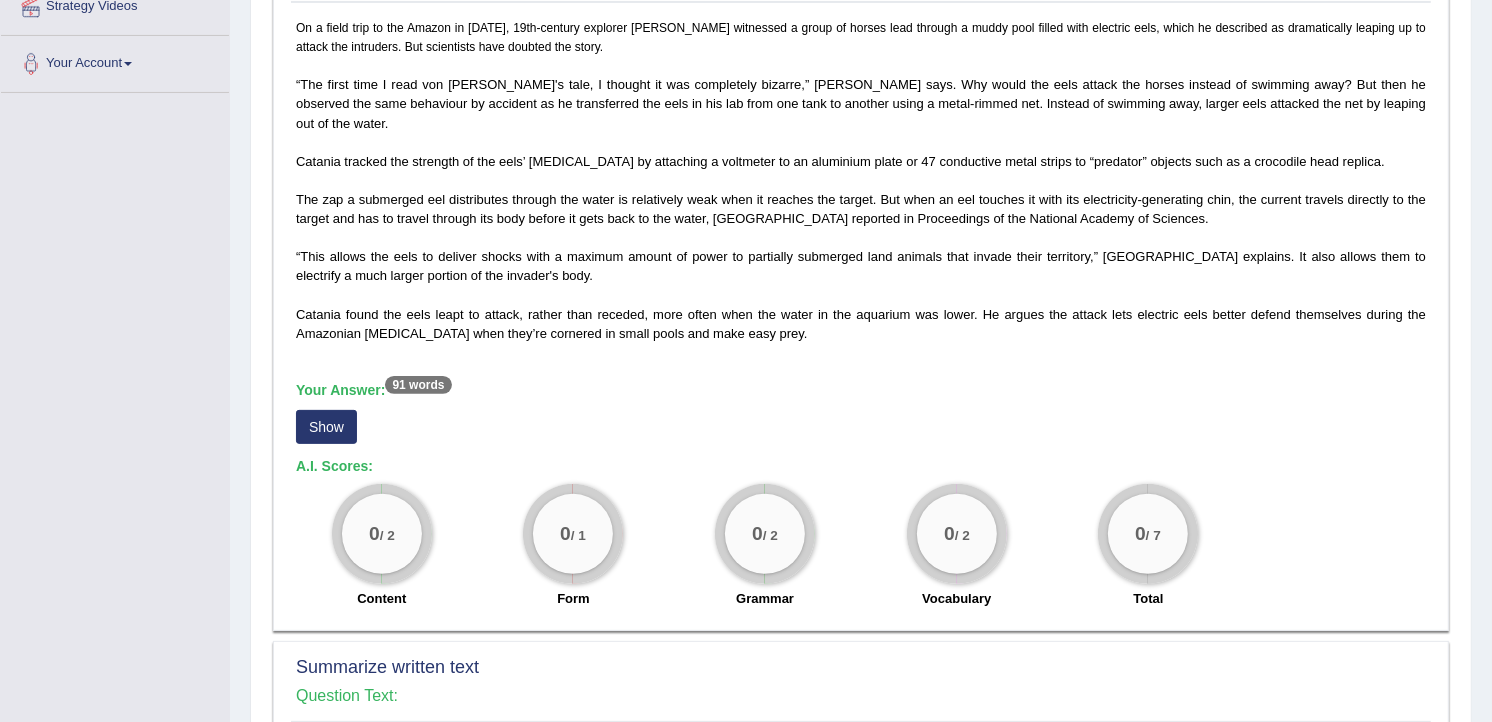 scroll, scrollTop: 541, scrollLeft: 0, axis: vertical 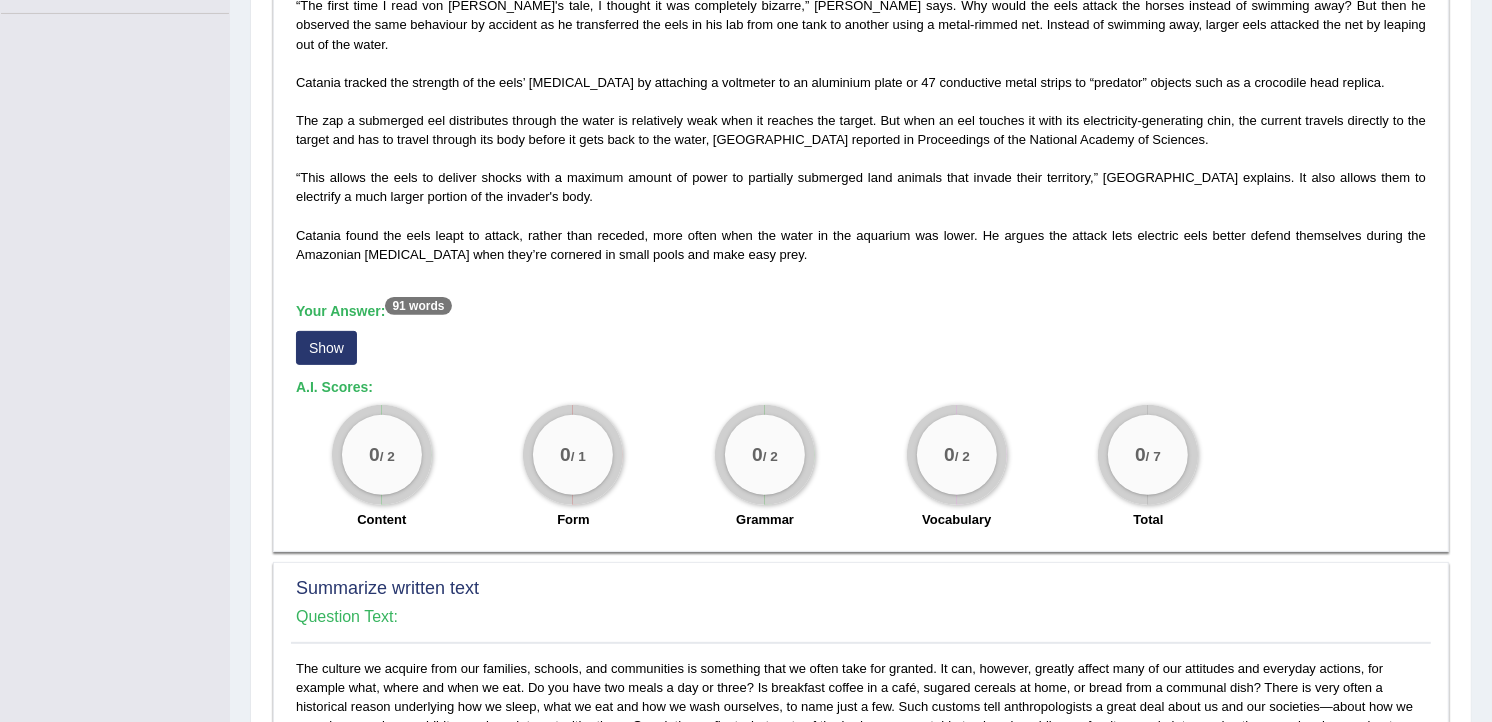 click on "Show" at bounding box center (326, 348) 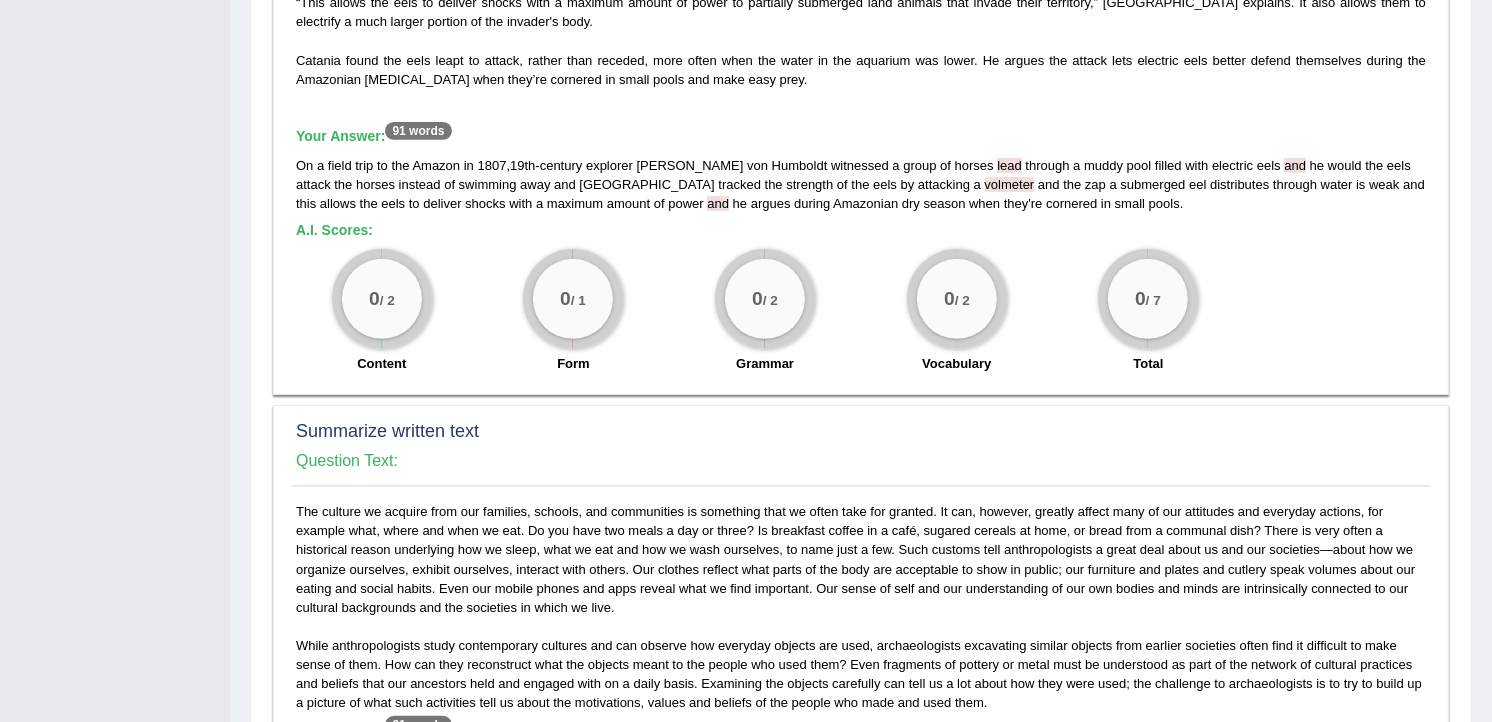 scroll, scrollTop: 718, scrollLeft: 0, axis: vertical 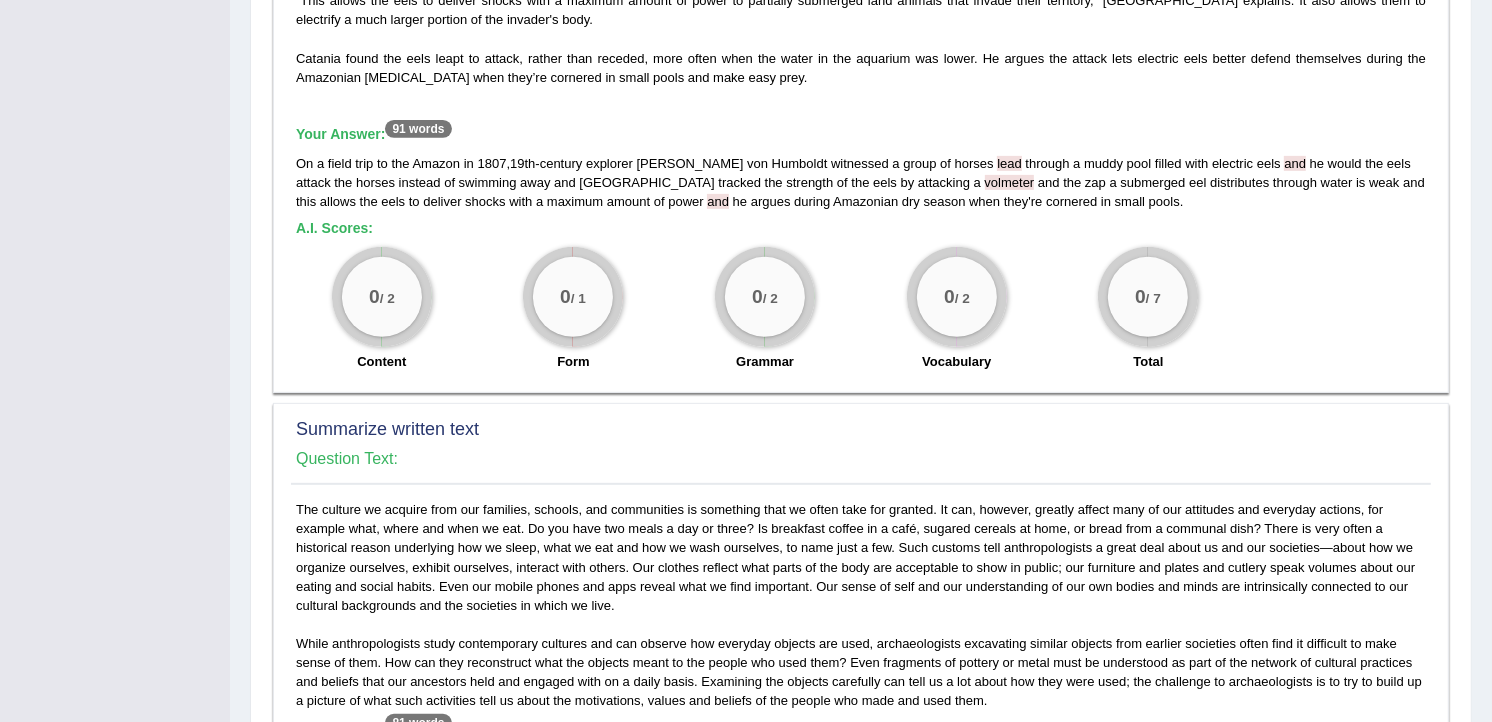 click on "0  / 2" at bounding box center (382, 297) 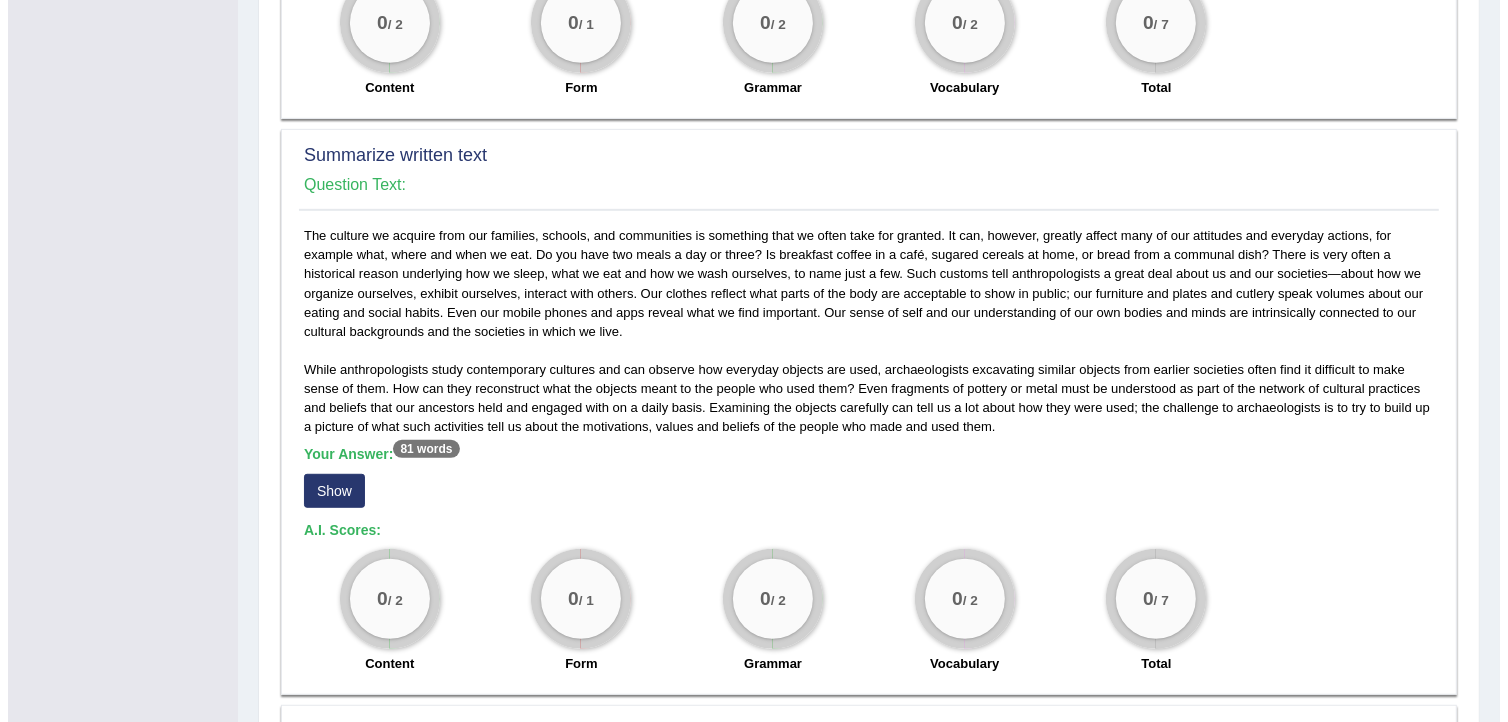 scroll, scrollTop: 985, scrollLeft: 0, axis: vertical 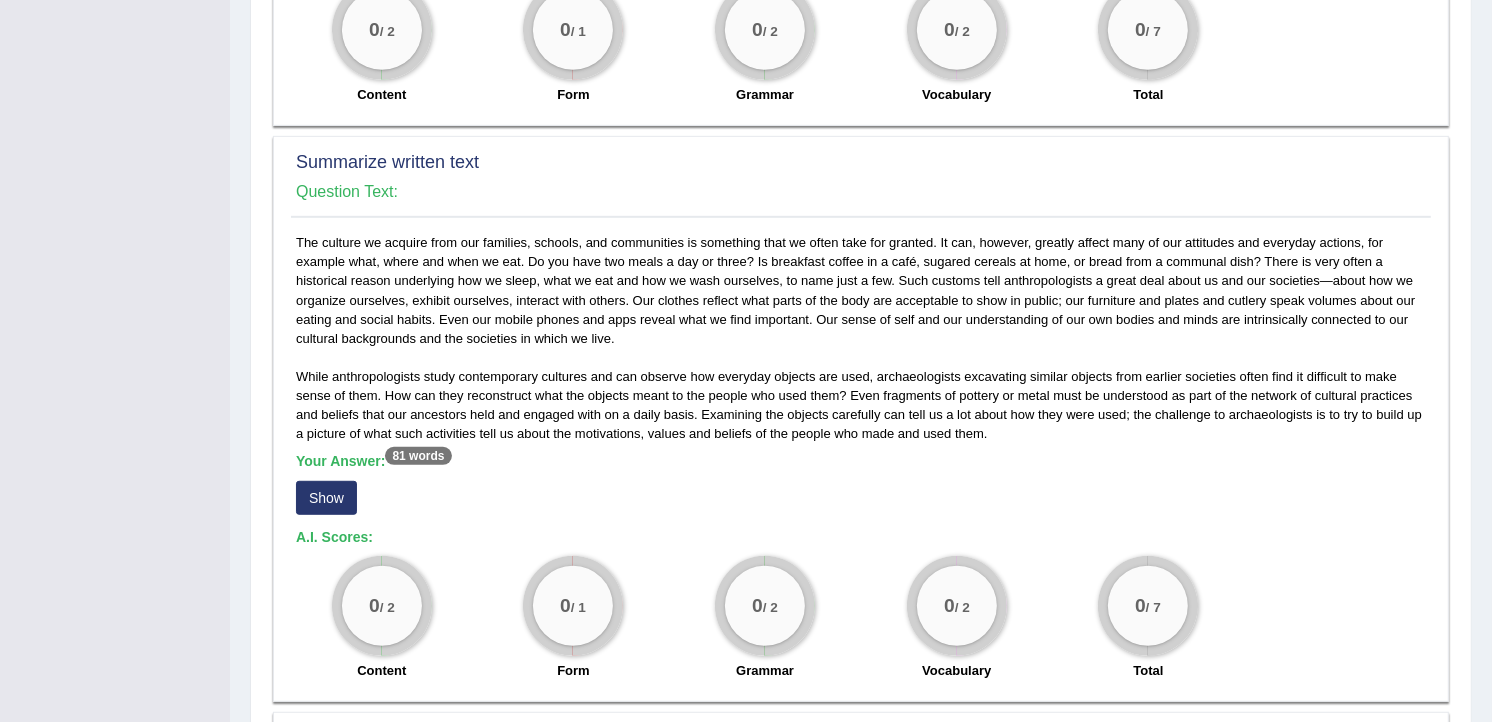 click on "Show" at bounding box center [326, 498] 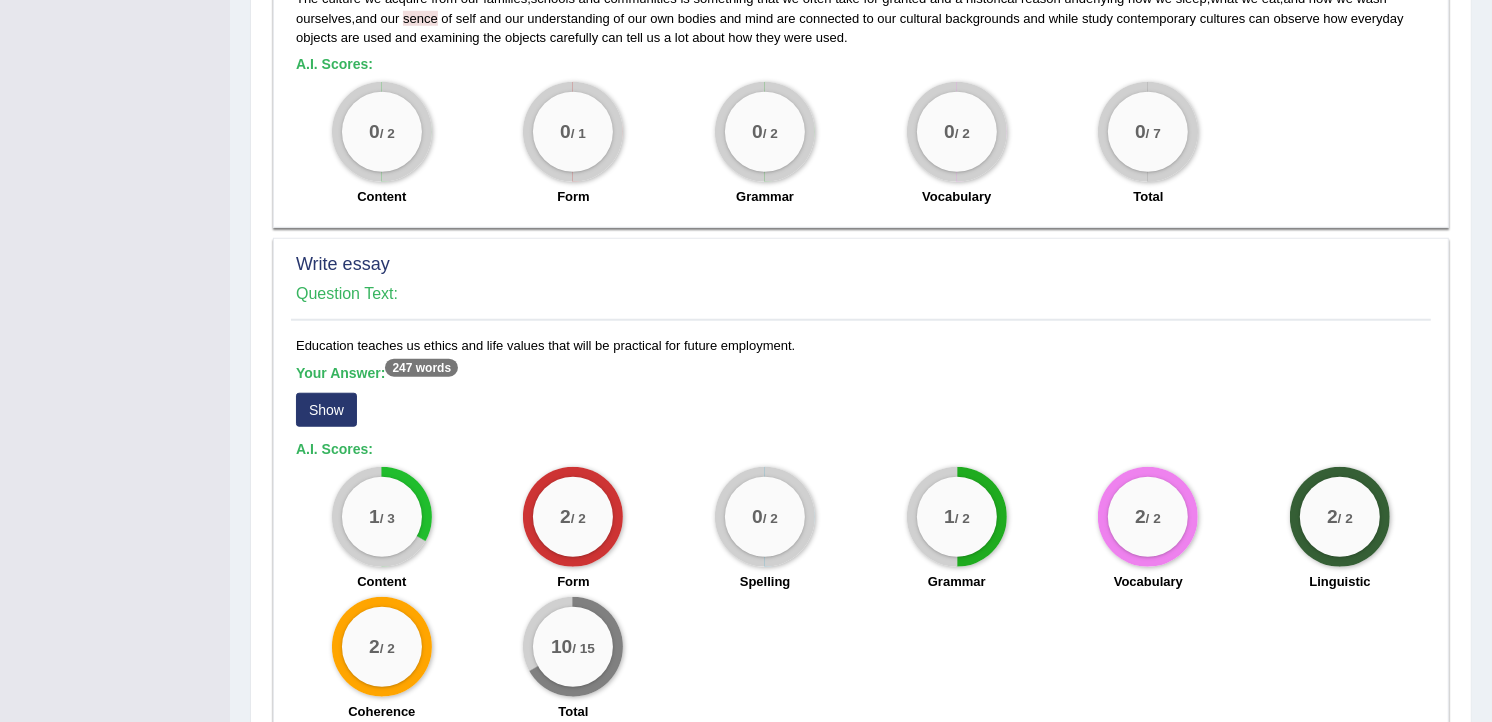 scroll, scrollTop: 1481, scrollLeft: 0, axis: vertical 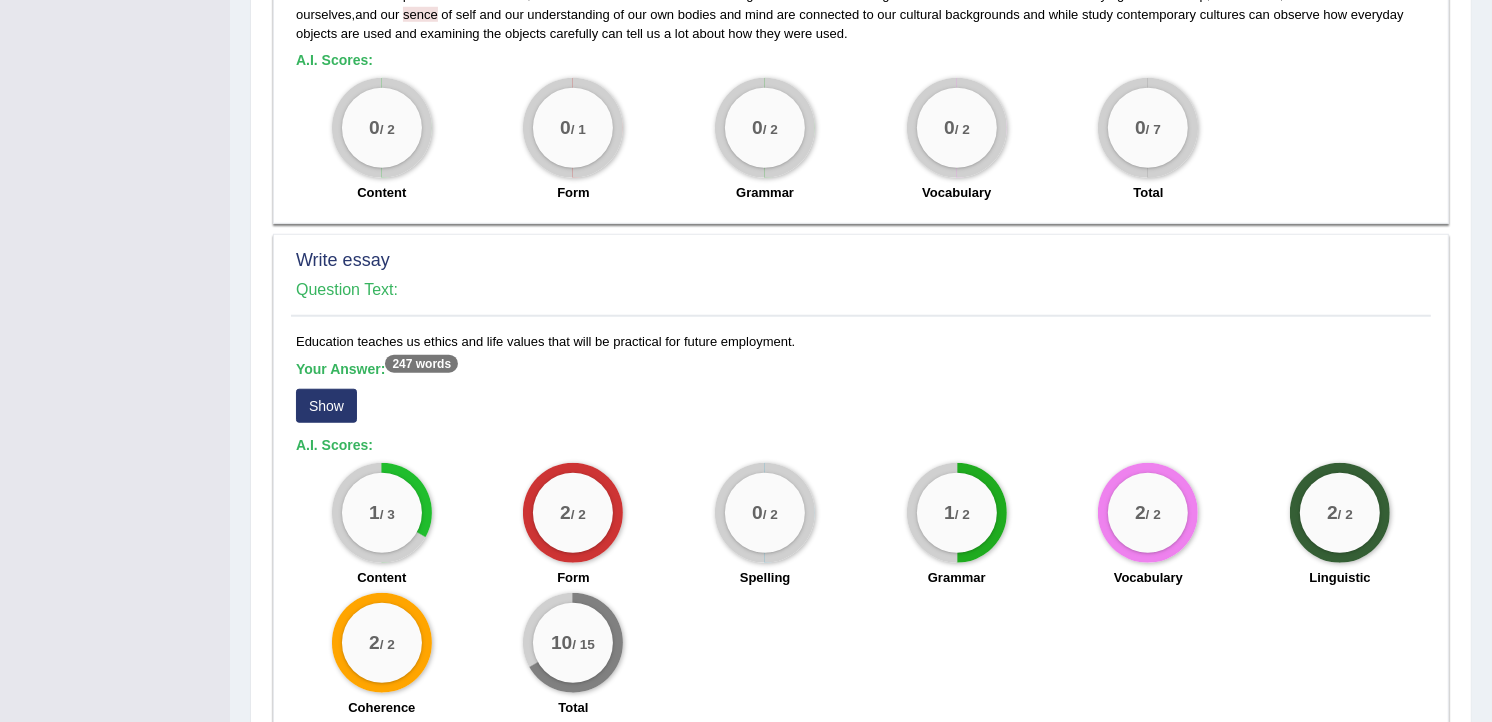 drag, startPoint x: 598, startPoint y: 624, endPoint x: 565, endPoint y: 621, distance: 33.13608 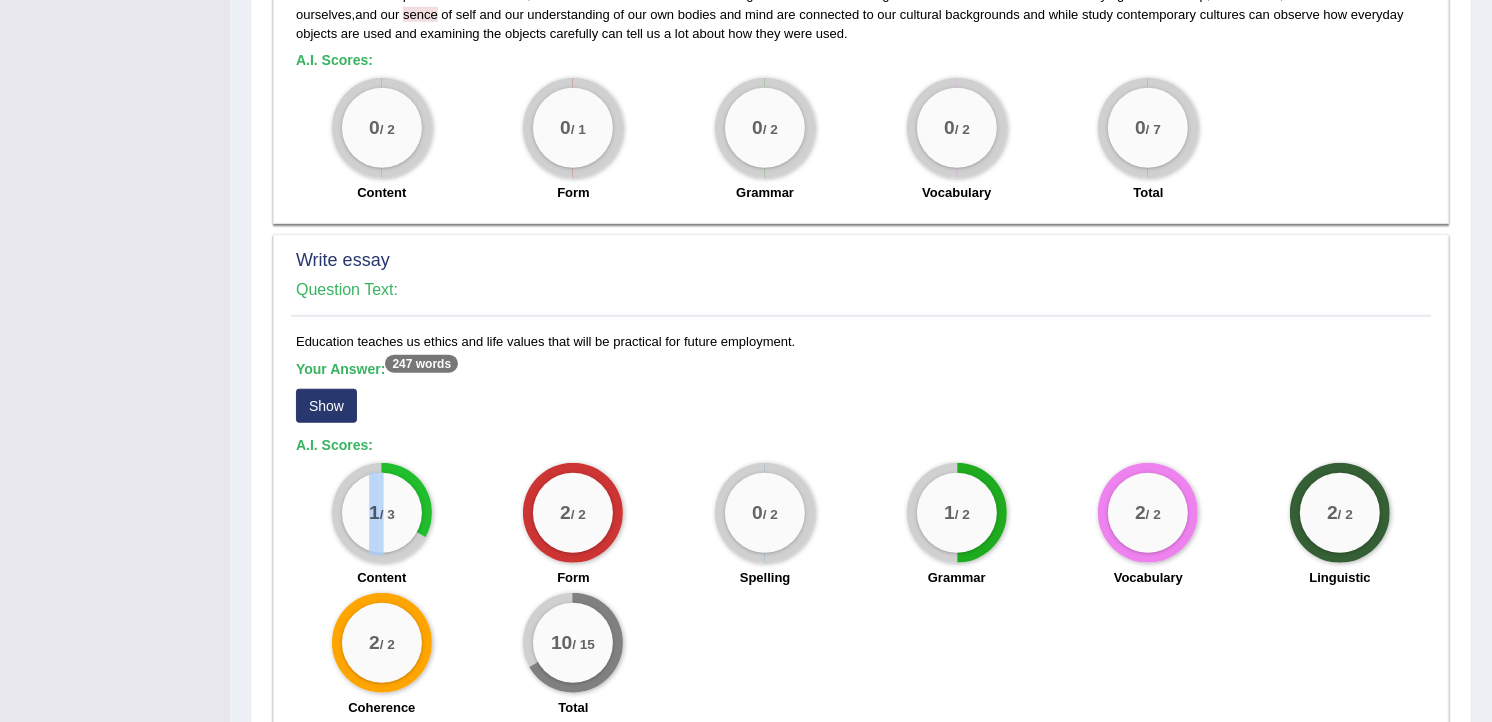 drag, startPoint x: 358, startPoint y: 483, endPoint x: 385, endPoint y: 490, distance: 27.89265 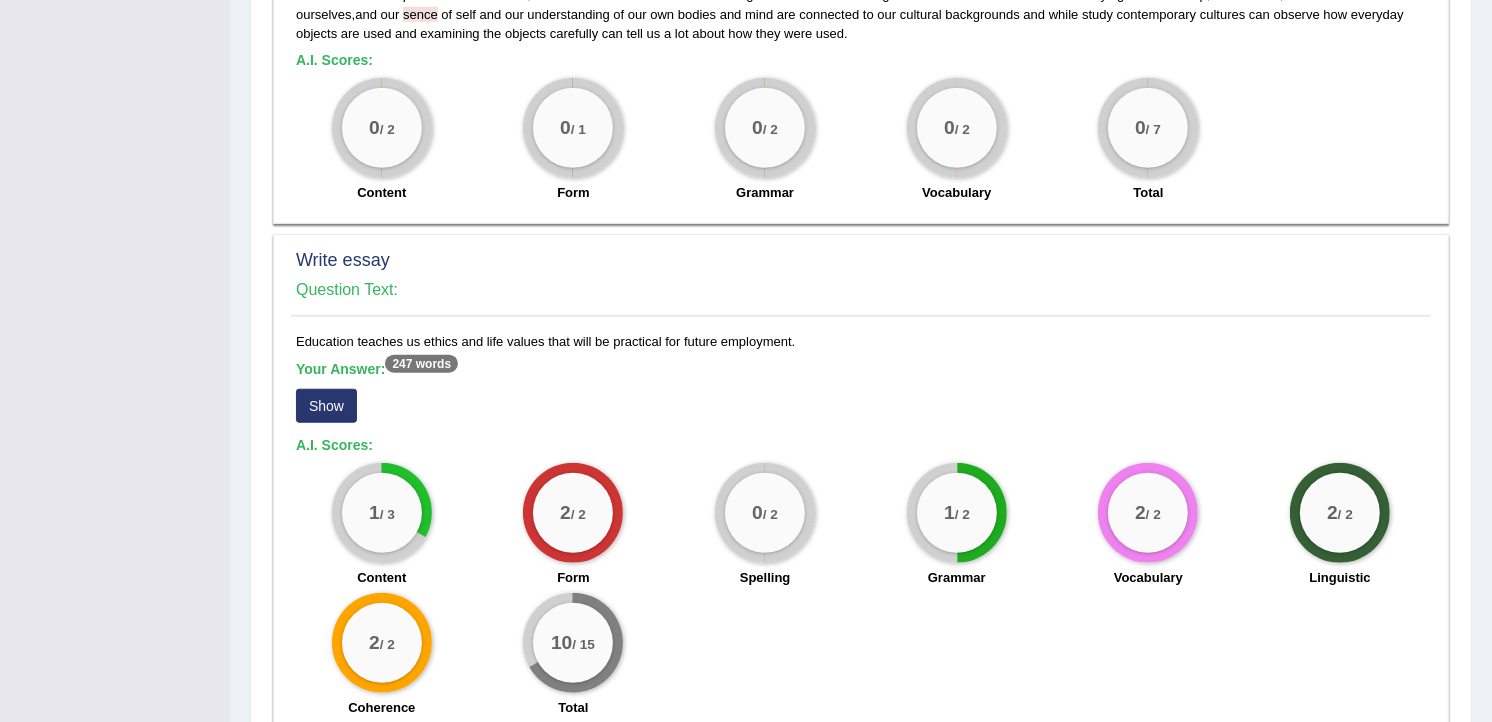 drag, startPoint x: 385, startPoint y: 490, endPoint x: 422, endPoint y: 503, distance: 39.217342 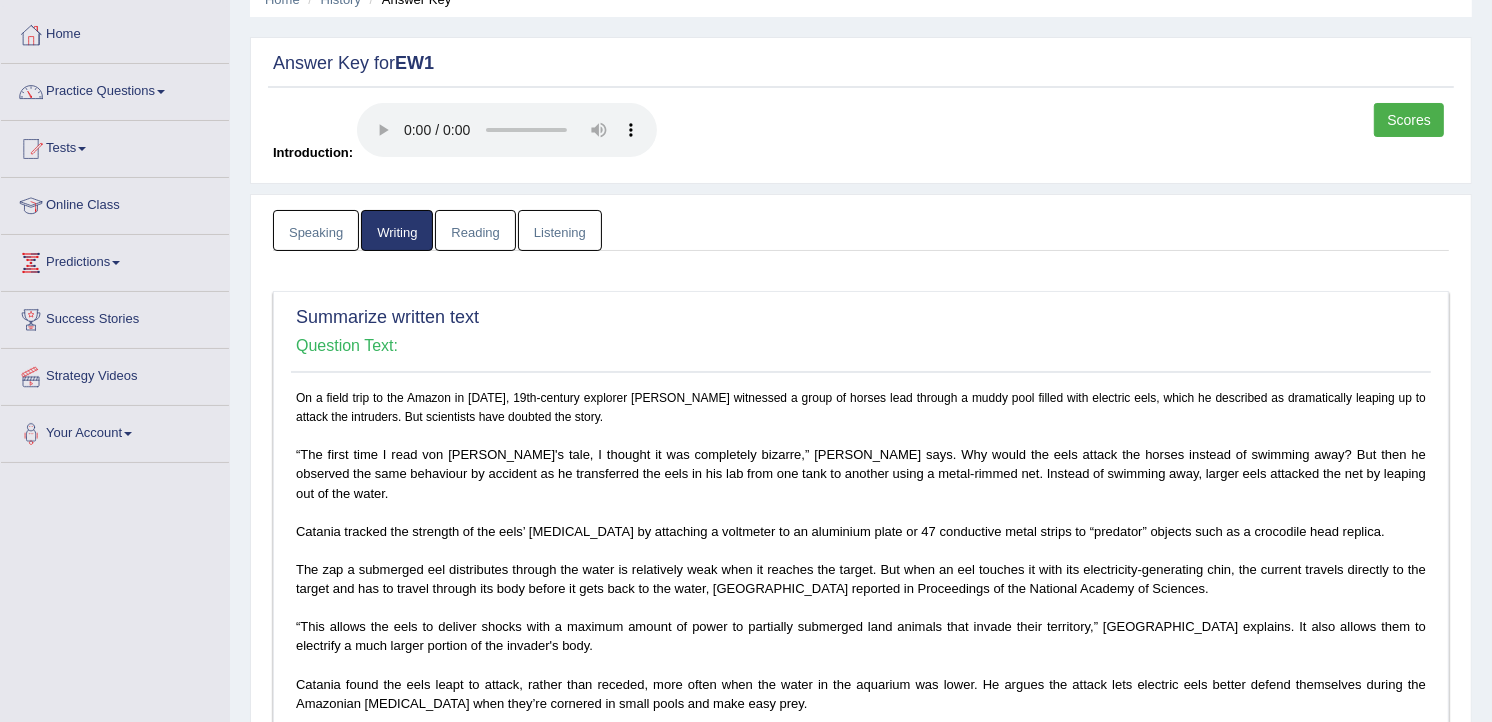 scroll, scrollTop: 0, scrollLeft: 0, axis: both 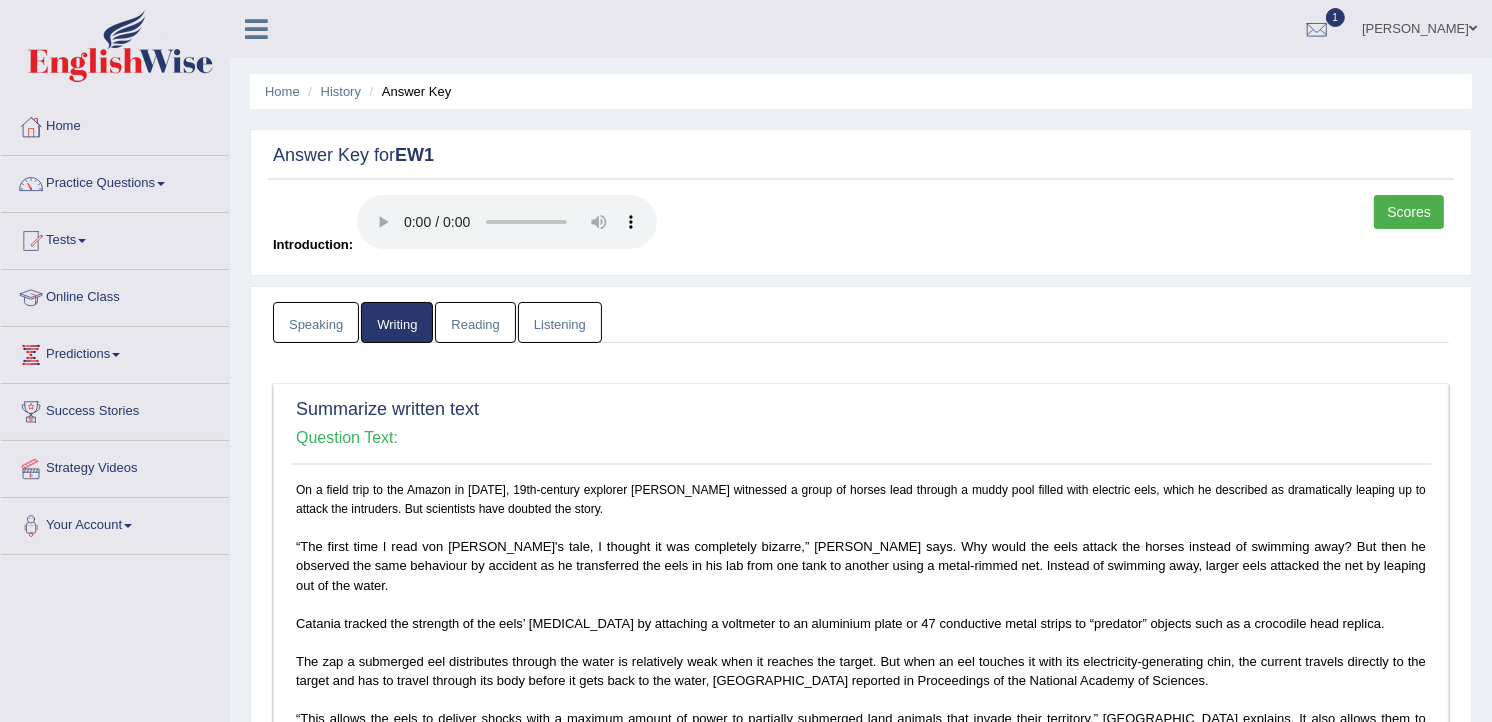 click on "Reading" at bounding box center [475, 322] 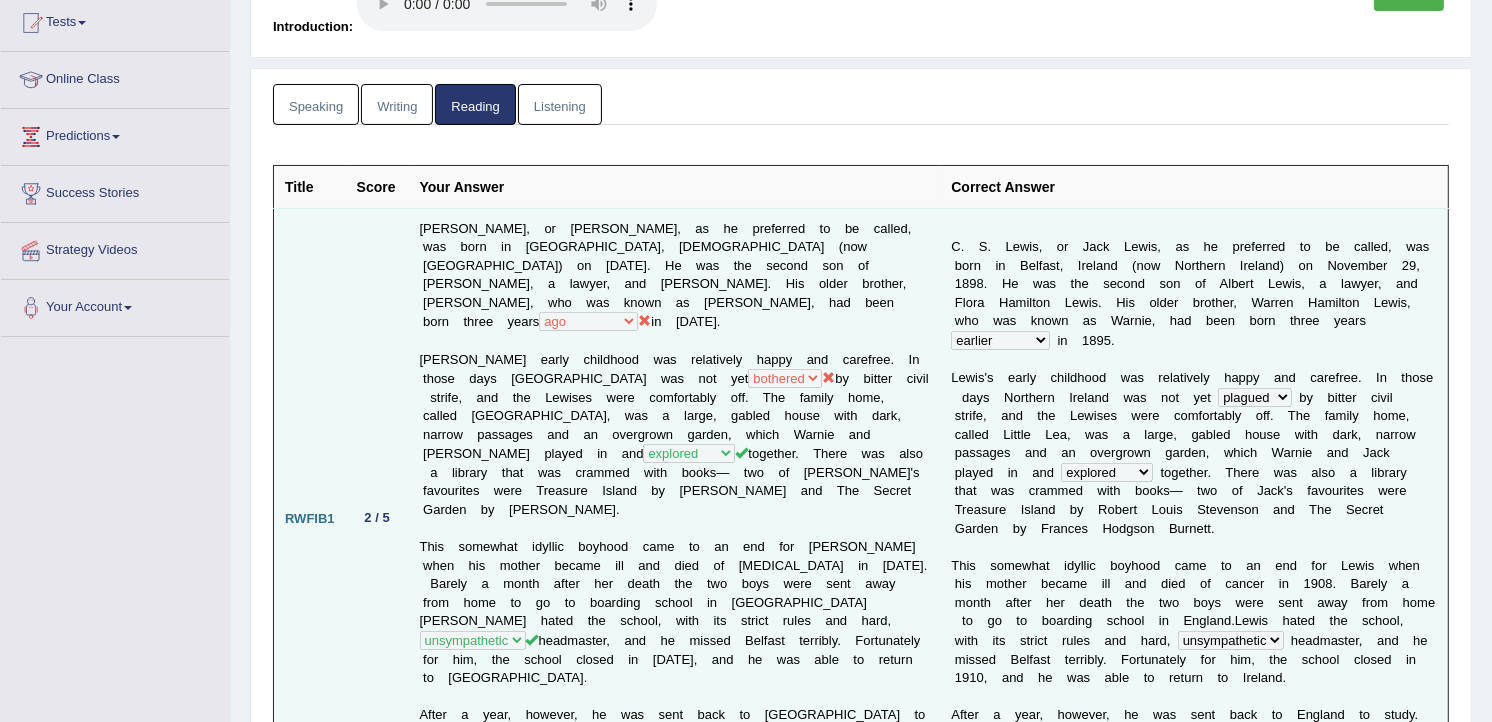 scroll, scrollTop: 236, scrollLeft: 0, axis: vertical 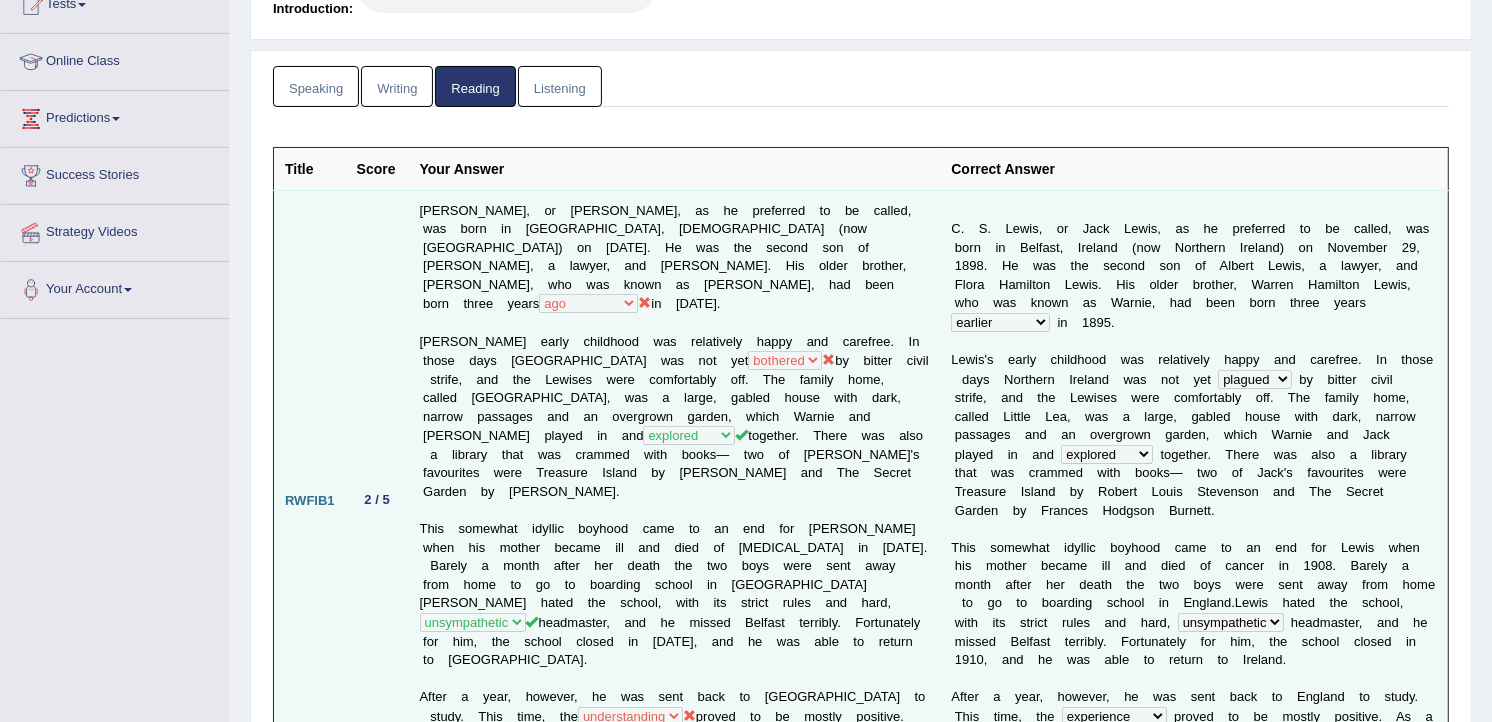 click on "C.    S.    Lewis,    or    Jack    Lewis,    as    he    preferred    to    be    called,    was    born    in    Belfast,    Ireland    (now    Northern    Ireland)    on    November    29,    1898.    He    was    the    second    son    of    Albert    Lewis,    a    lawyer,    and    Flora    Hamilton    Lewis.    His    older    brother,    Warren    Hamilton    Lewis,    who    was    known    as    Warnie,    had    been    born    three    years     earlier subsequently previously ago   in    1895. Lewis's    early    childhood    was    relatively    happy    and    carefree.    In    those    days    Northern    Ireland    was    not    yet   doubted pestered bothered plagued watched explored inspired investigated unsympathetic careless desensitized deliberative suffering understanding essence experience" at bounding box center (675, 501) 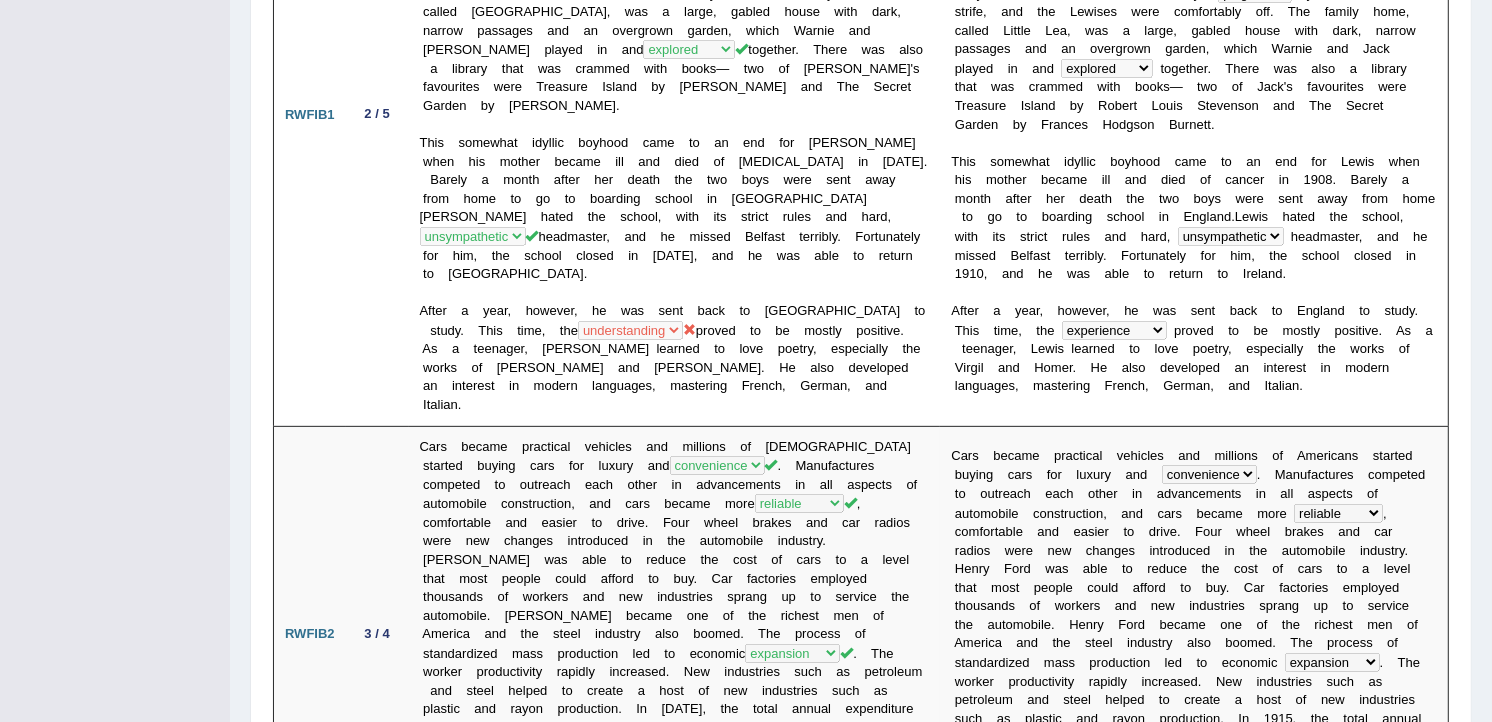 scroll, scrollTop: 261, scrollLeft: 0, axis: vertical 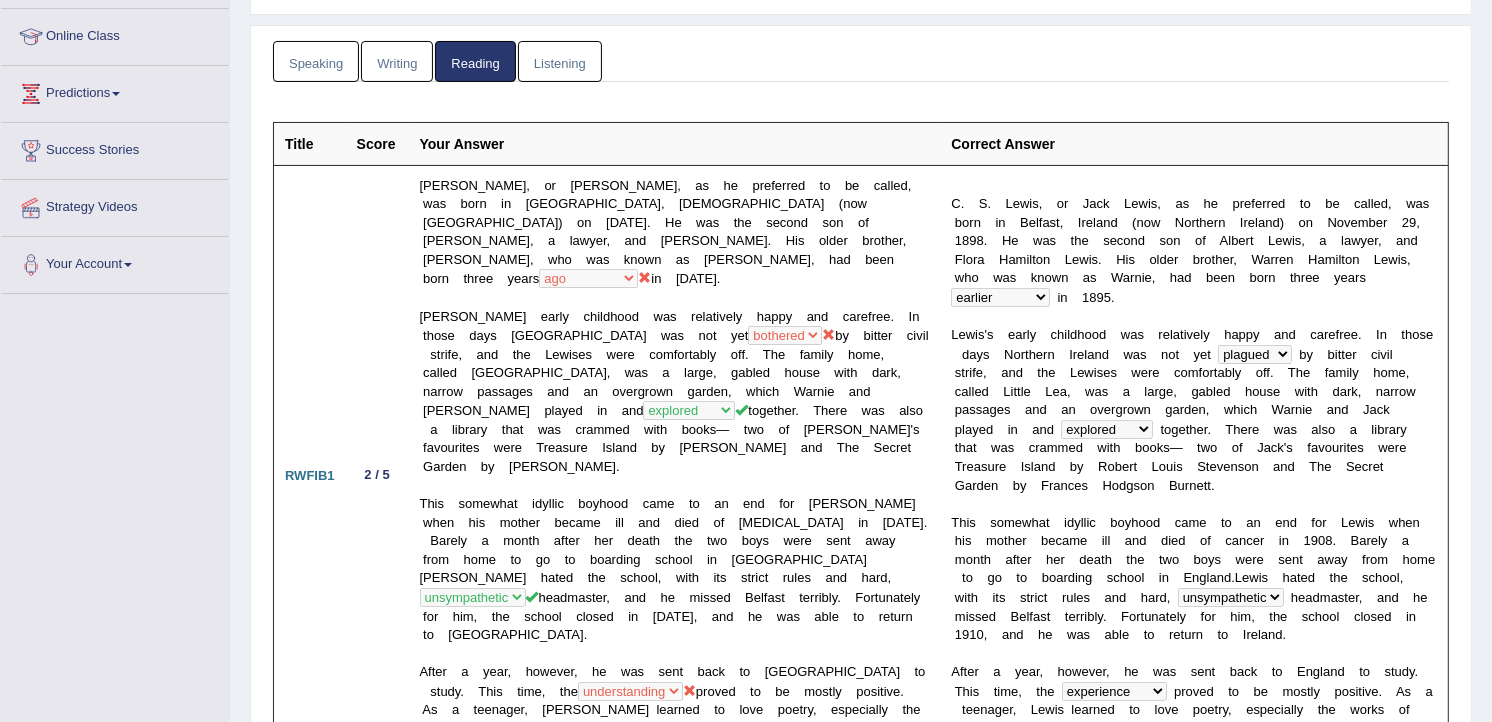 click on "Listening" at bounding box center (560, 61) 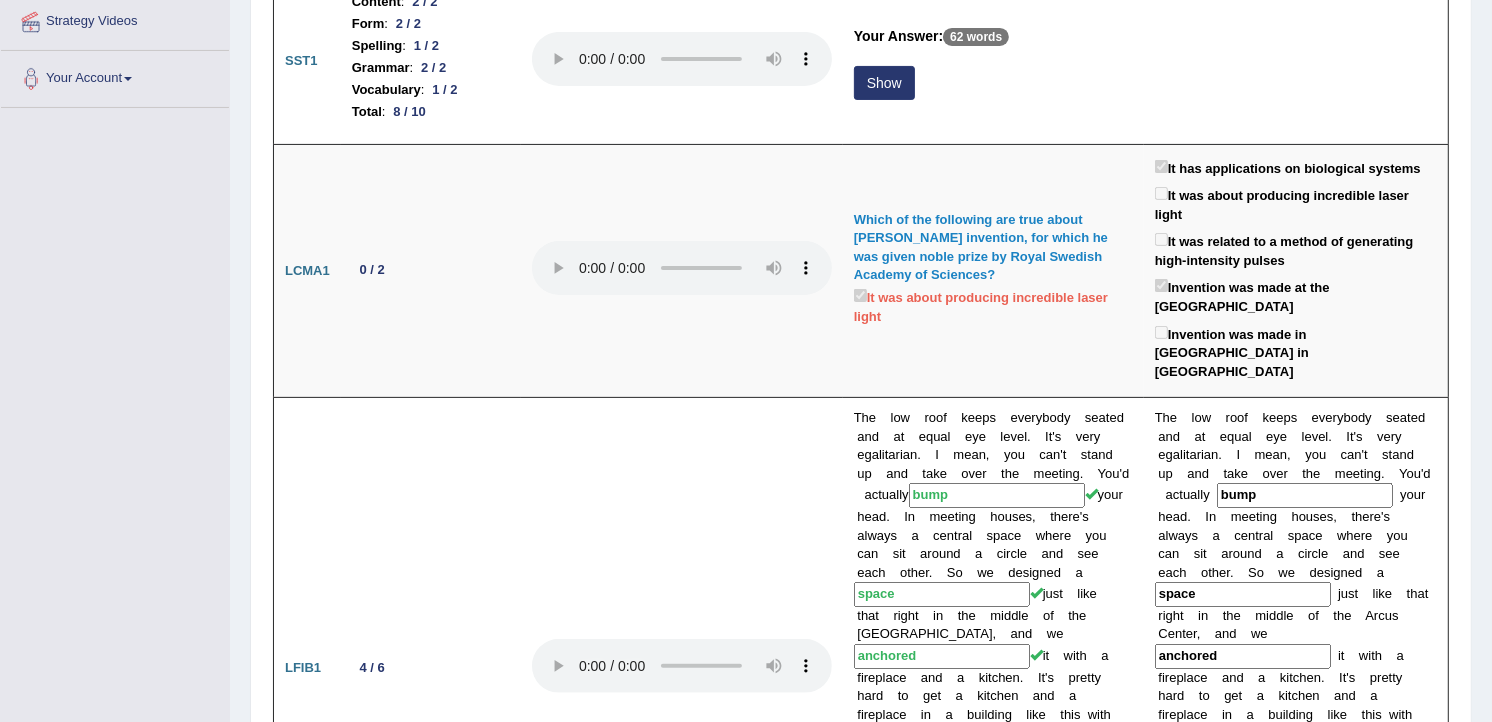 scroll, scrollTop: 0, scrollLeft: 0, axis: both 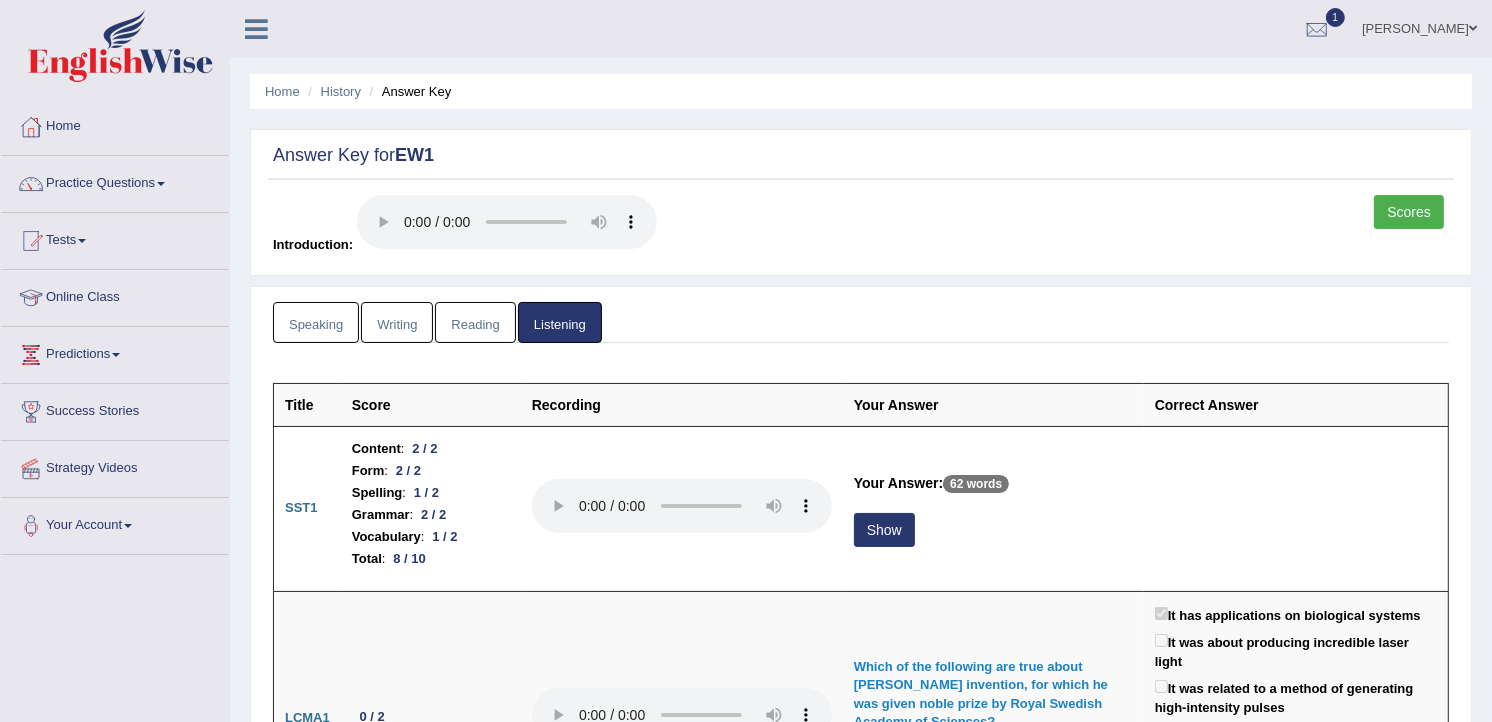 click on "Writing" at bounding box center [397, 322] 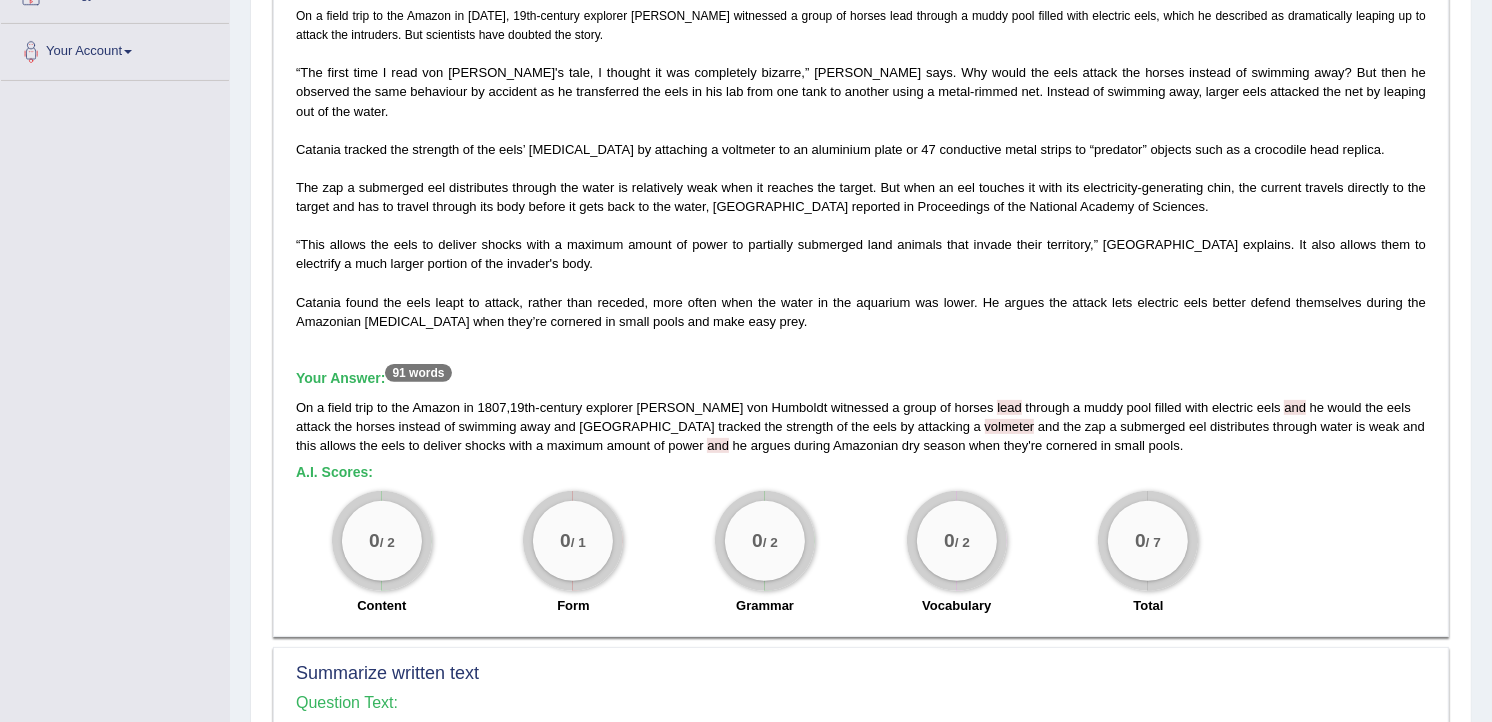 scroll, scrollTop: 636, scrollLeft: 0, axis: vertical 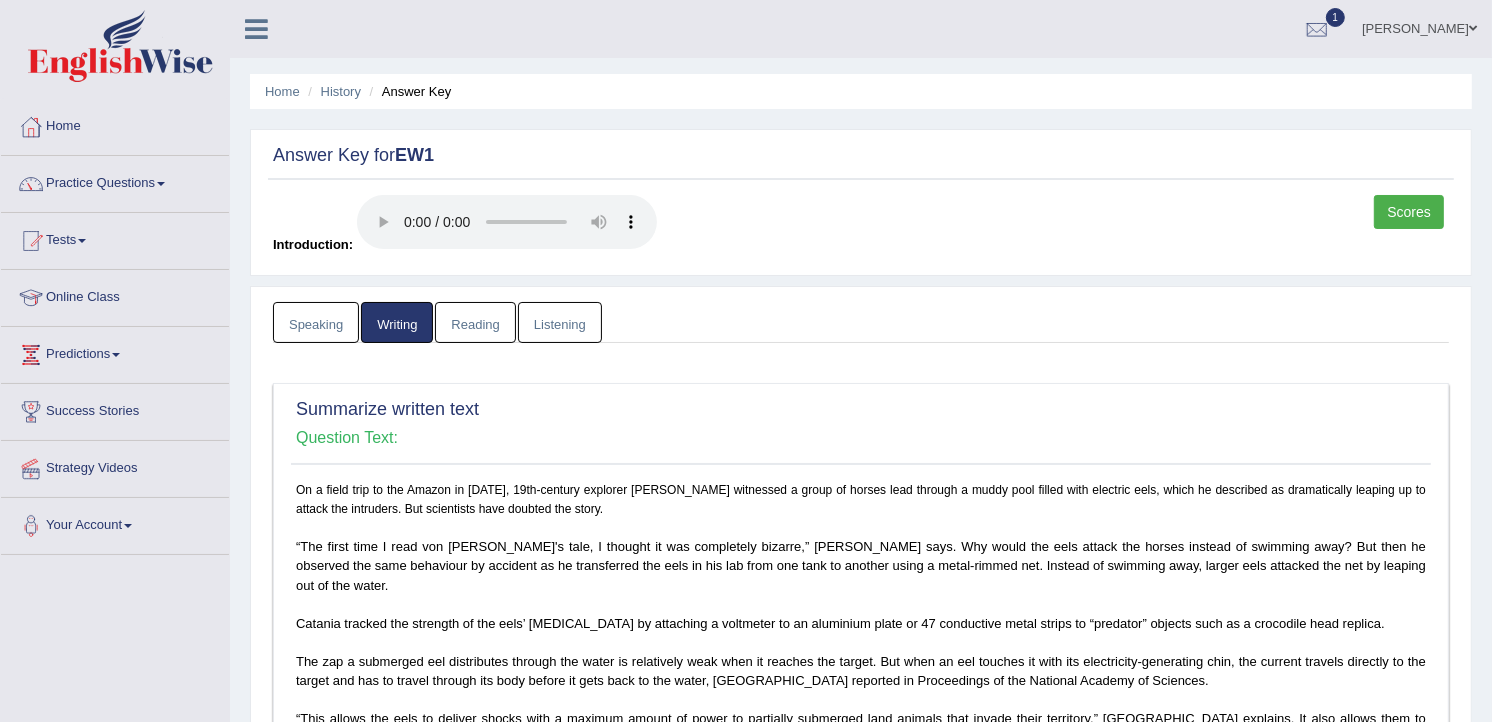 click on "Speaking" at bounding box center (316, 322) 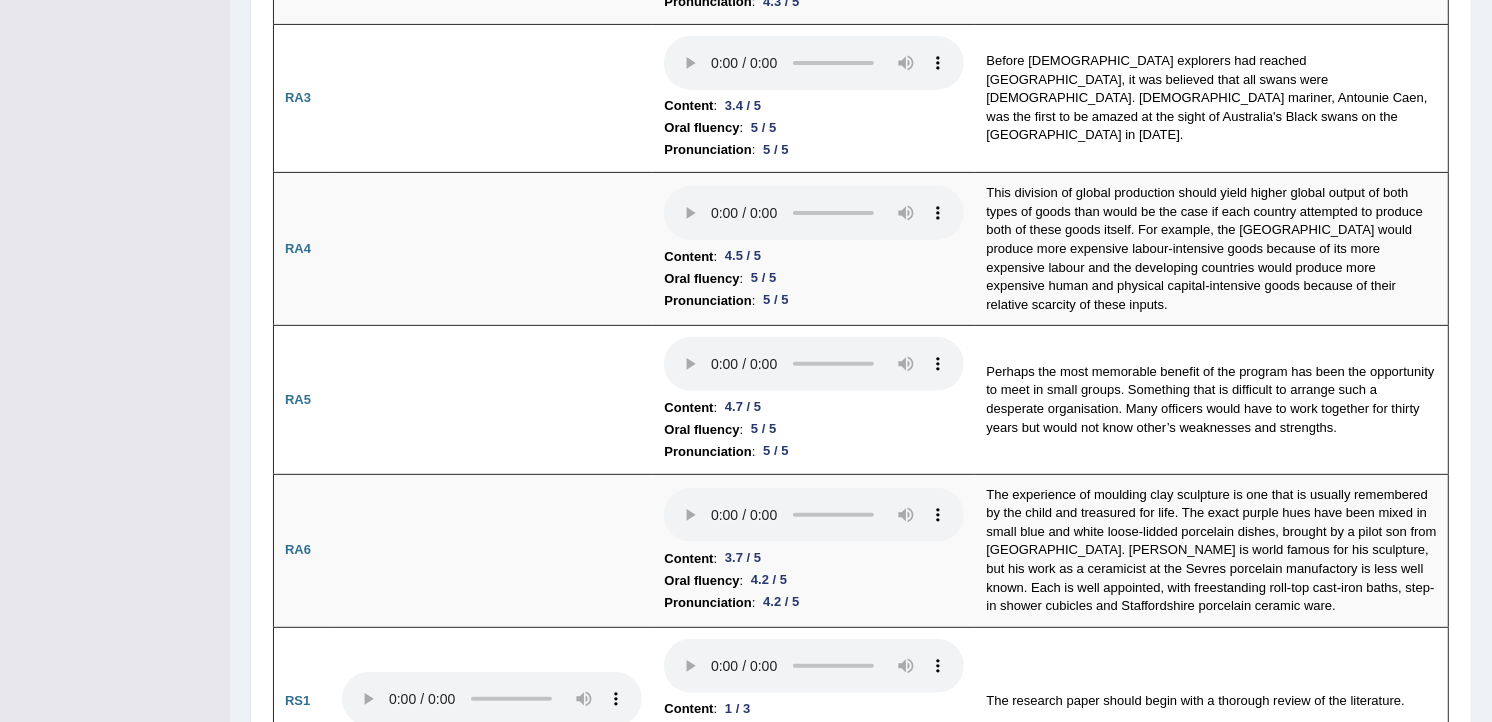 scroll, scrollTop: 0, scrollLeft: 0, axis: both 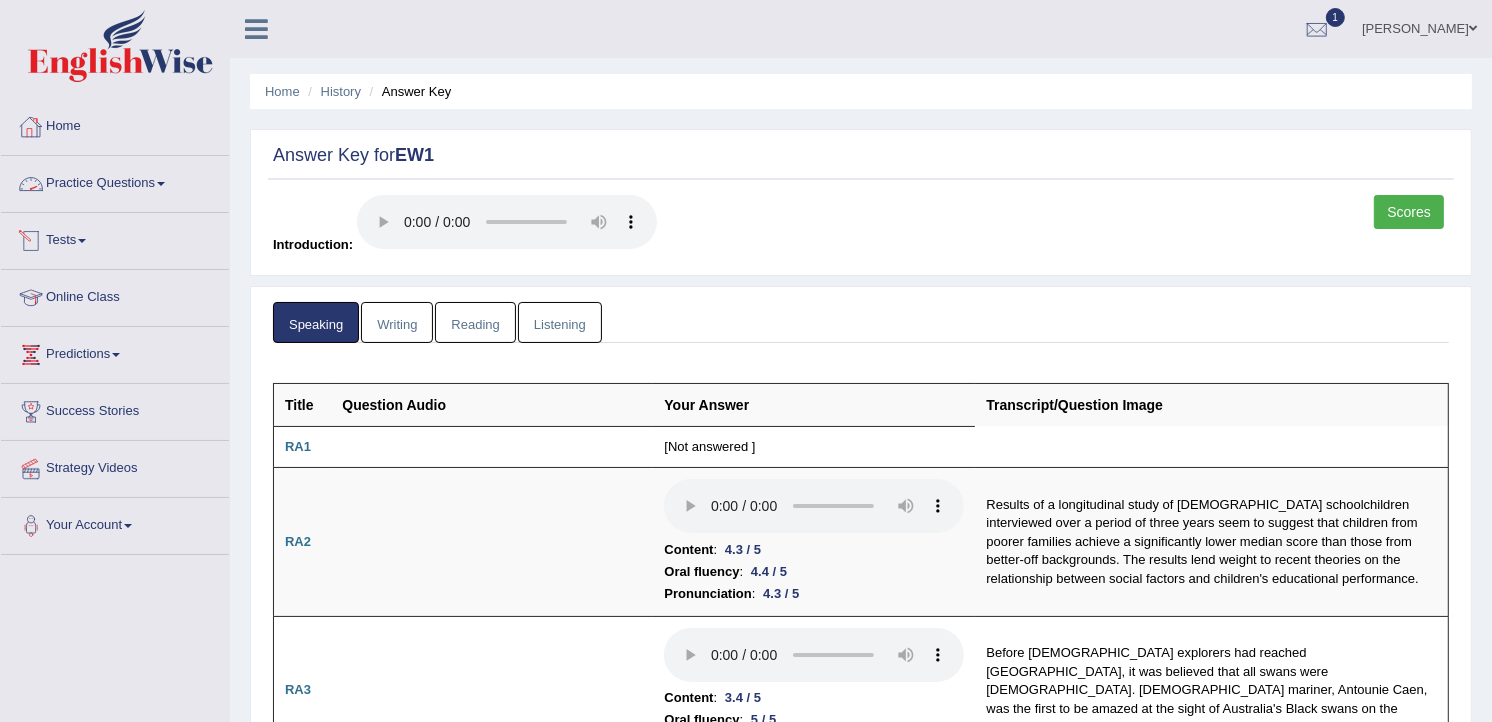 click on "Tests" at bounding box center (115, 238) 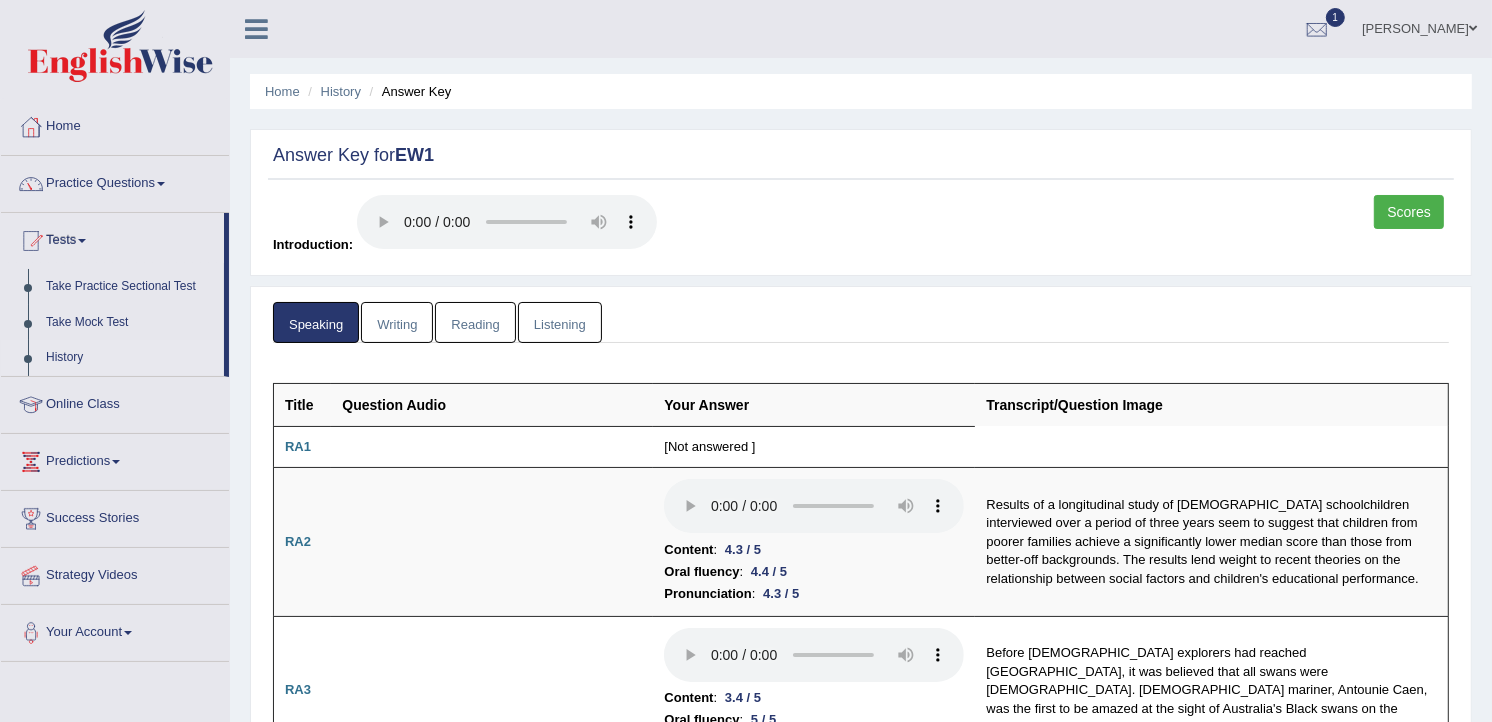 click on "History" at bounding box center [130, 358] 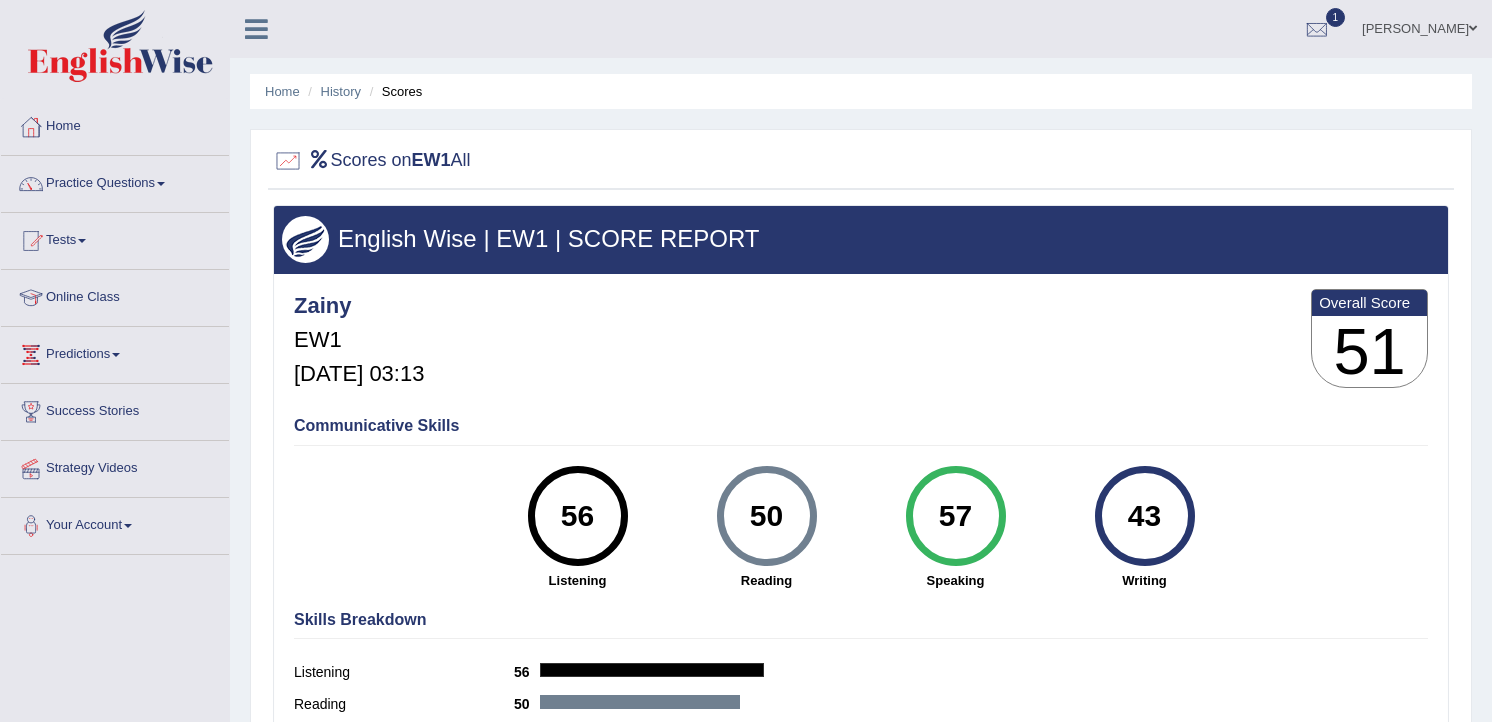 scroll, scrollTop: 103, scrollLeft: 0, axis: vertical 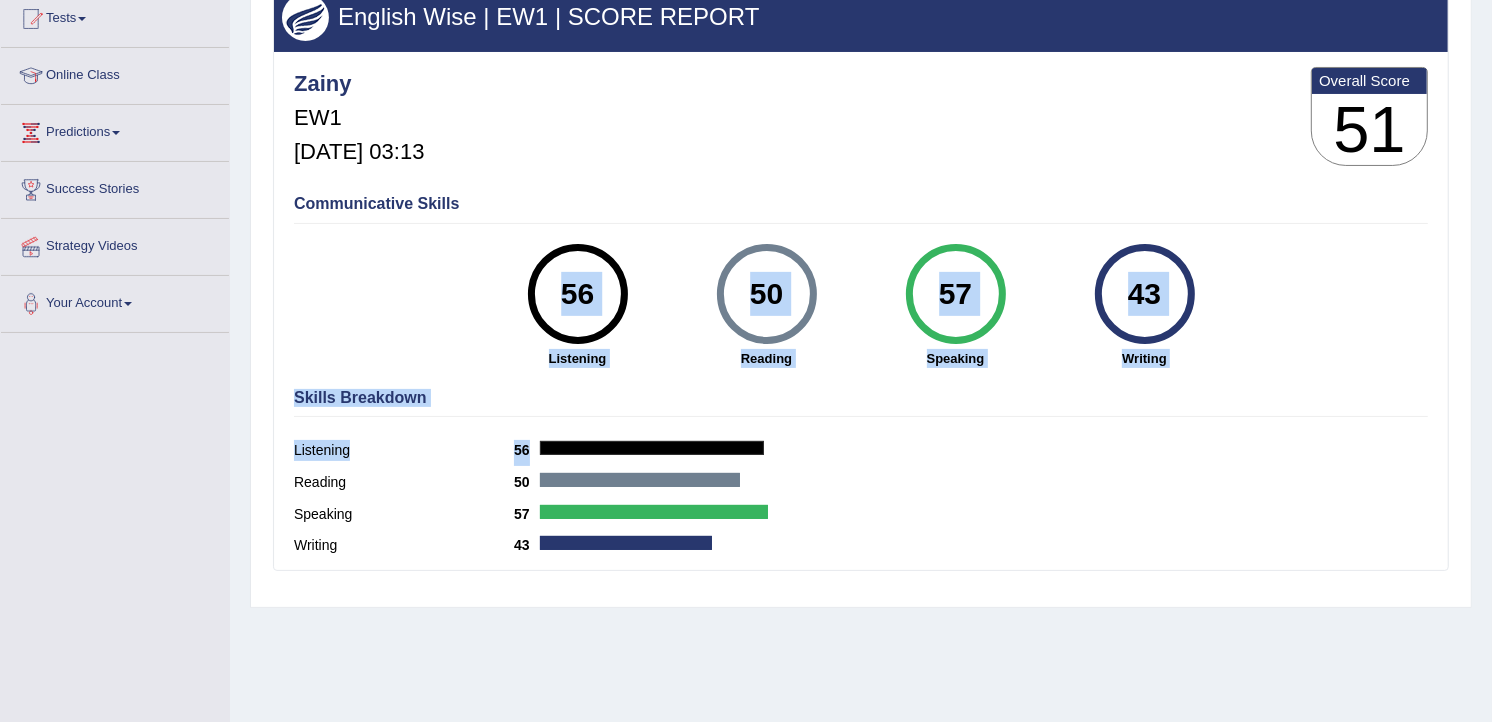drag, startPoint x: 587, startPoint y: 465, endPoint x: 323, endPoint y: 311, distance: 305.63376 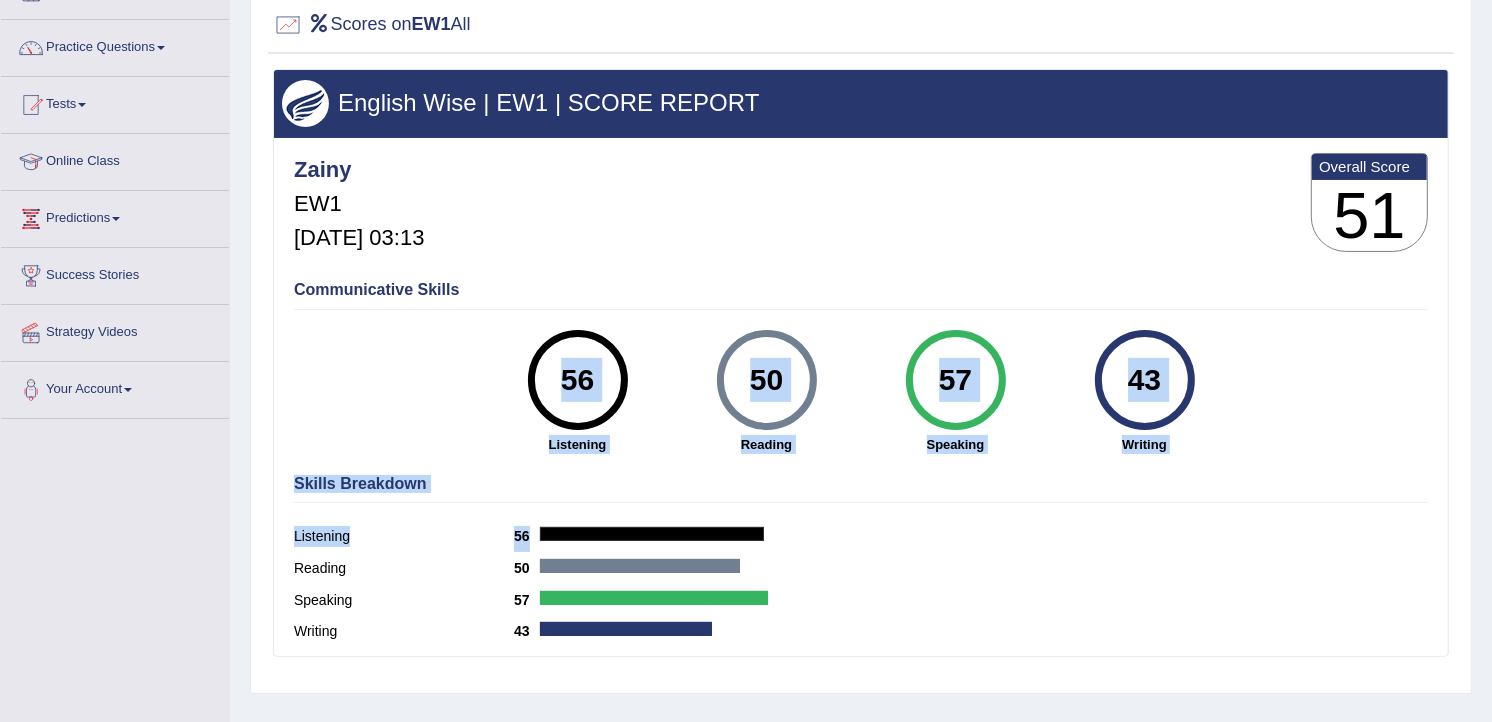 scroll, scrollTop: 0, scrollLeft: 0, axis: both 